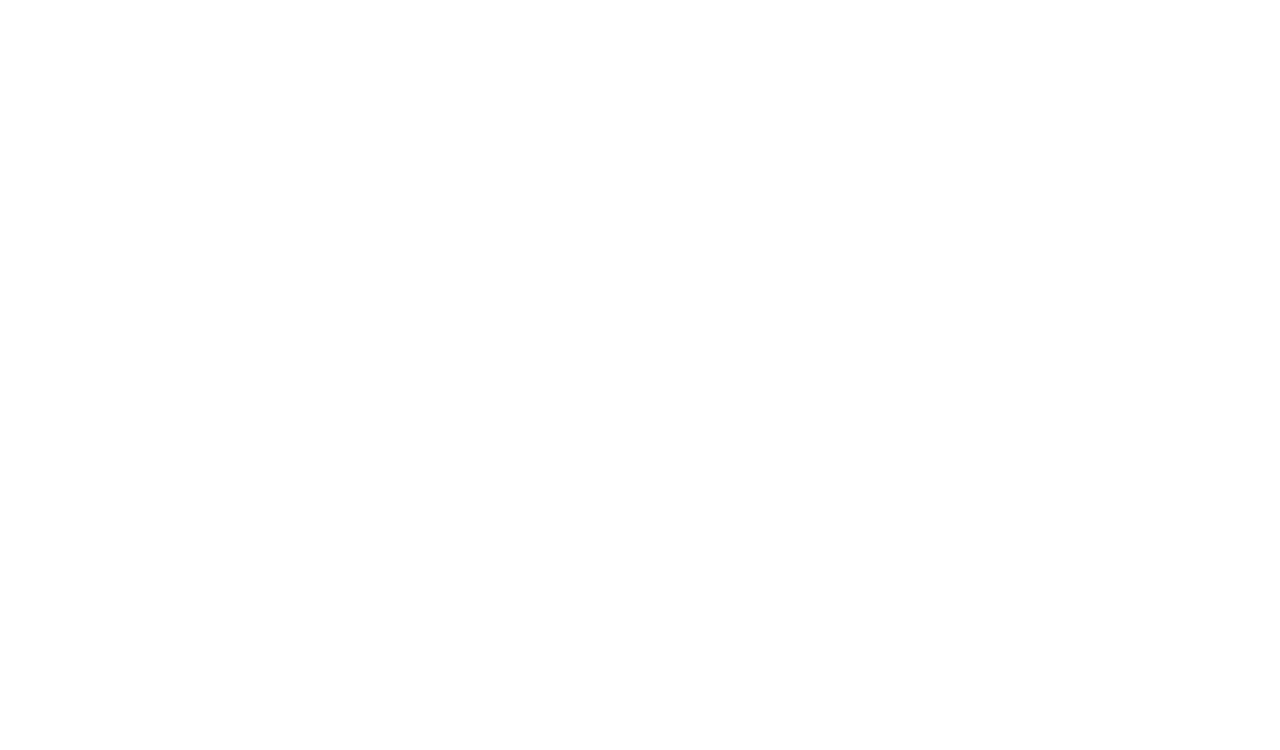 scroll, scrollTop: 0, scrollLeft: 0, axis: both 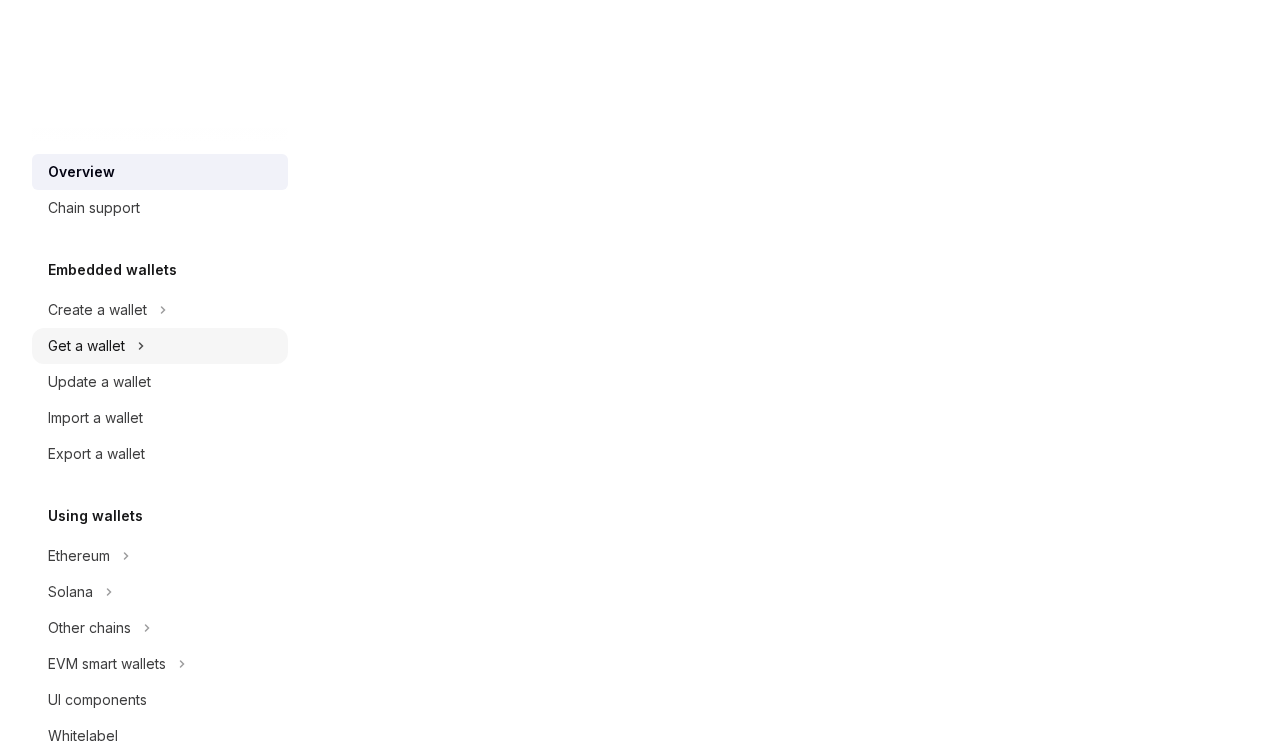 click on "Get a wallet" at bounding box center (160, 346) 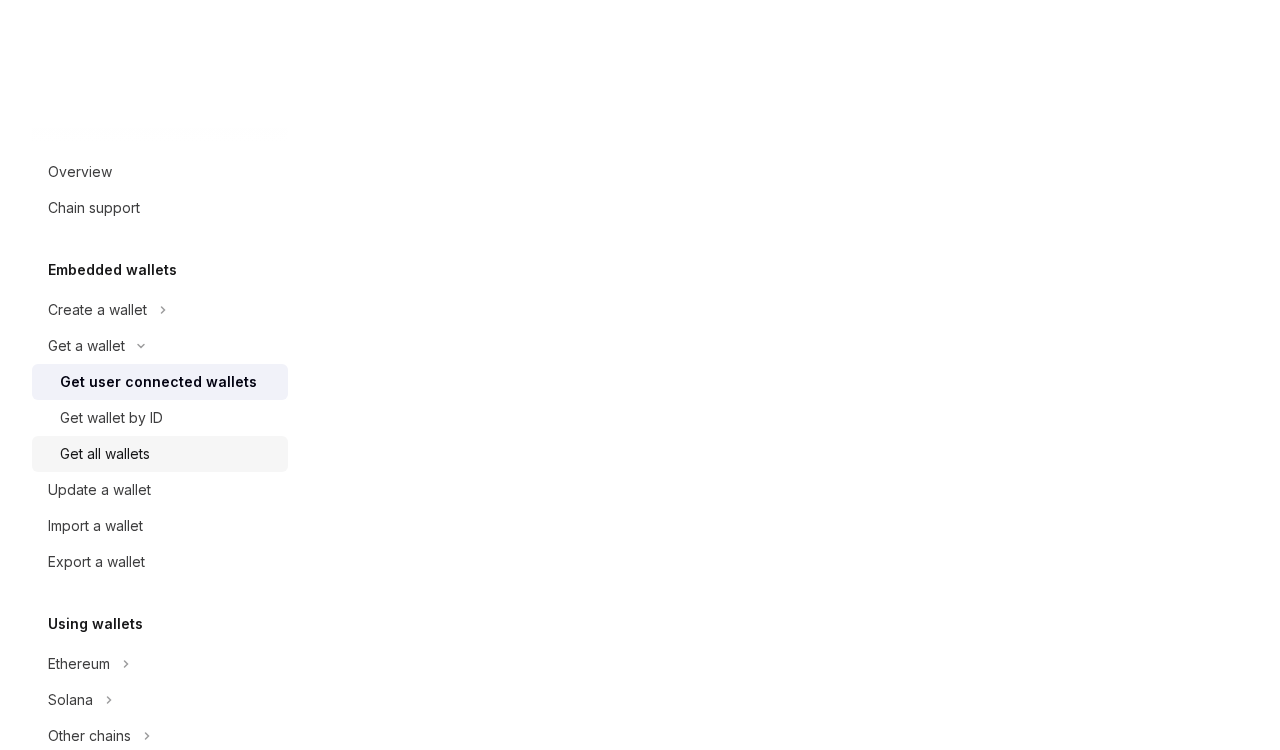 scroll, scrollTop: 0, scrollLeft: 0, axis: both 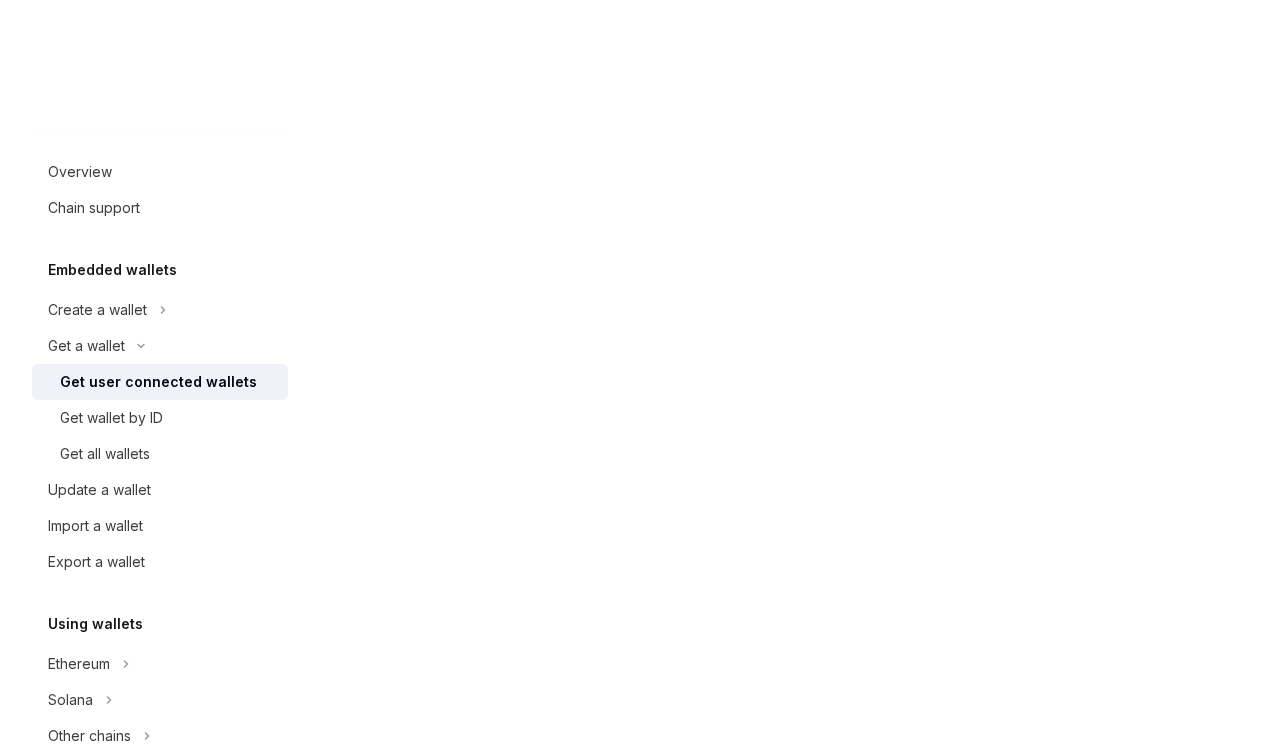 click on "Open in ChatGPT" at bounding box center (785, 1090) 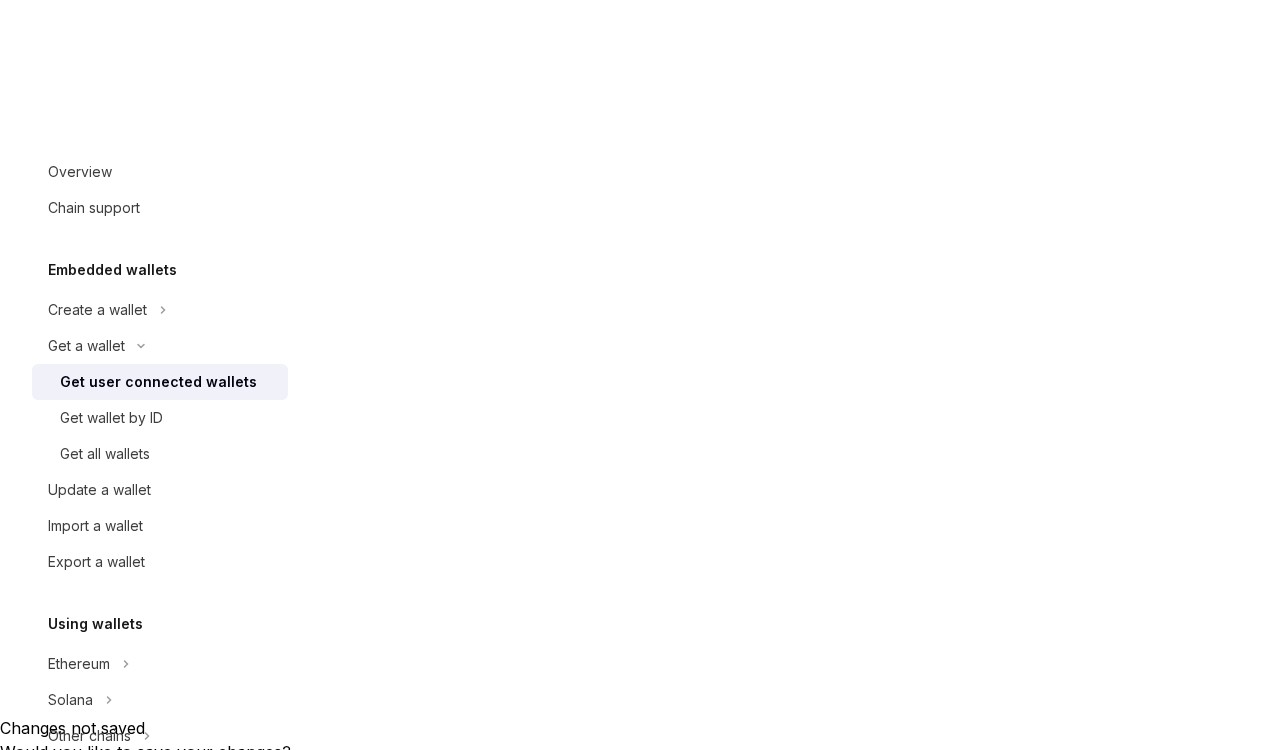 scroll, scrollTop: 107, scrollLeft: 0, axis: vertical 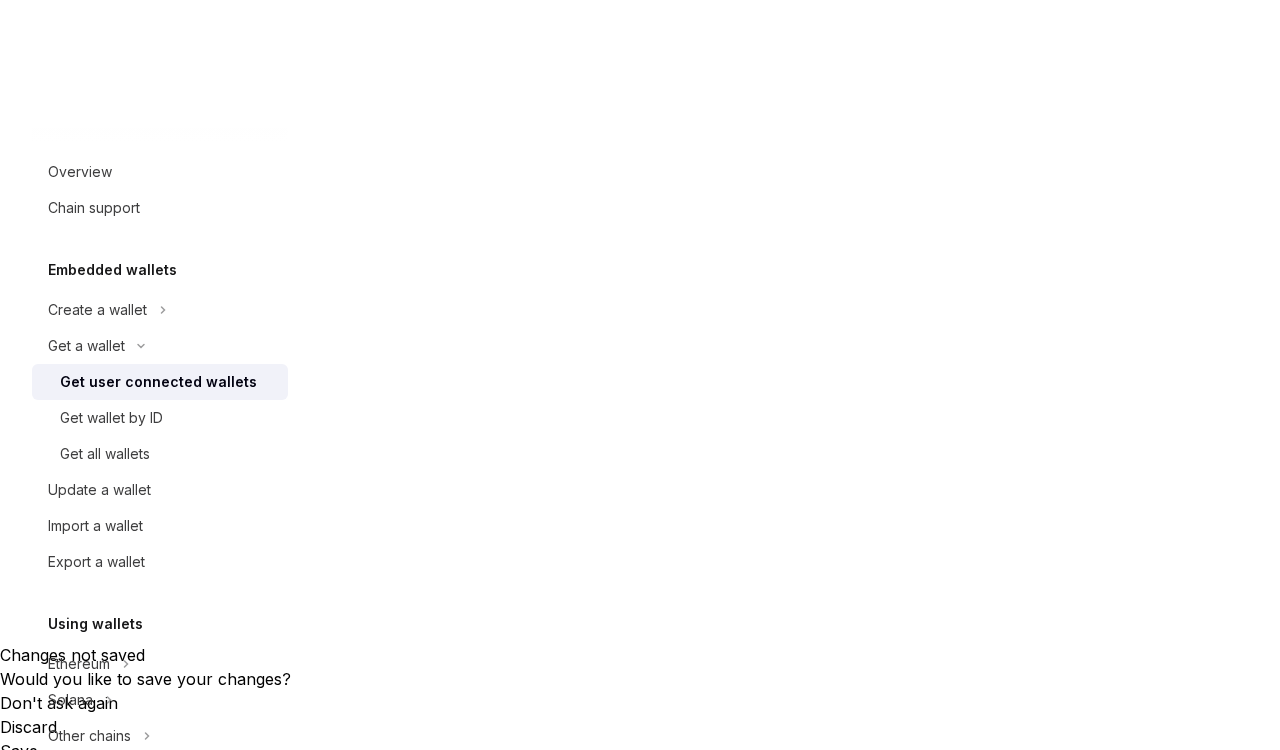 drag, startPoint x: 511, startPoint y: 348, endPoint x: 767, endPoint y: 360, distance: 256.2811 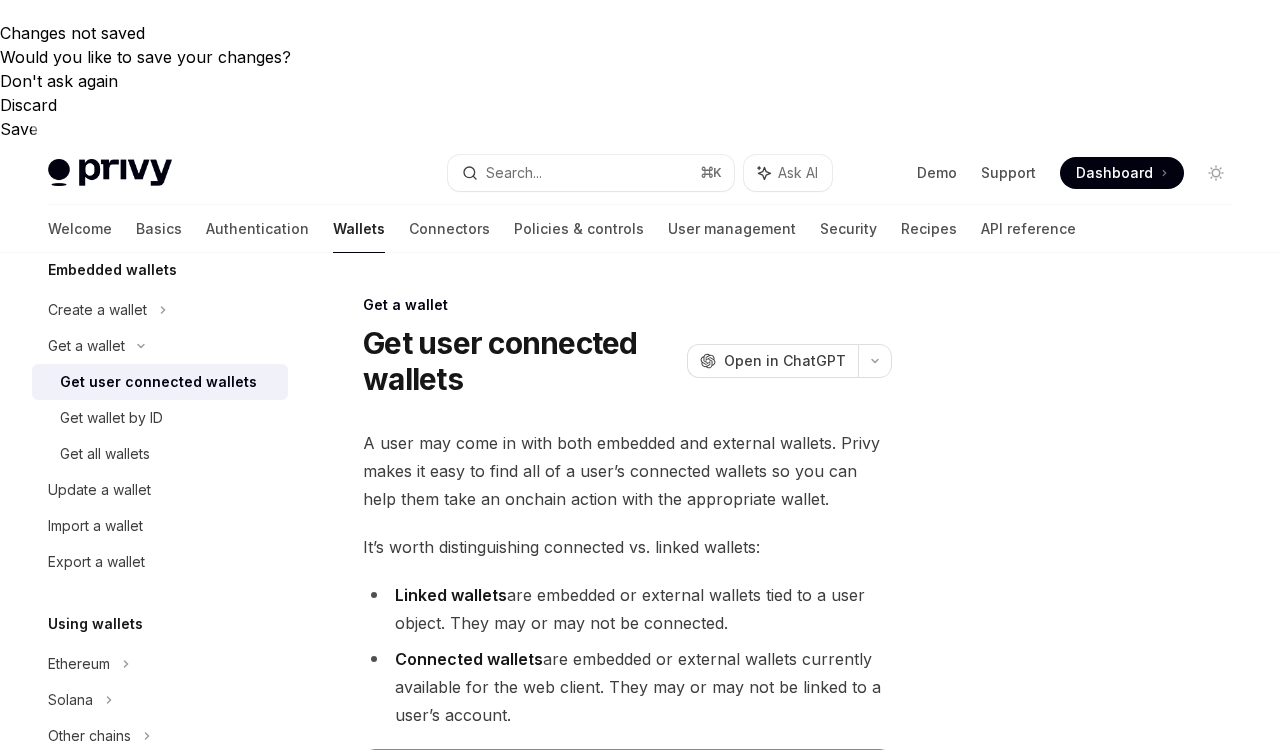scroll, scrollTop: 771, scrollLeft: 0, axis: vertical 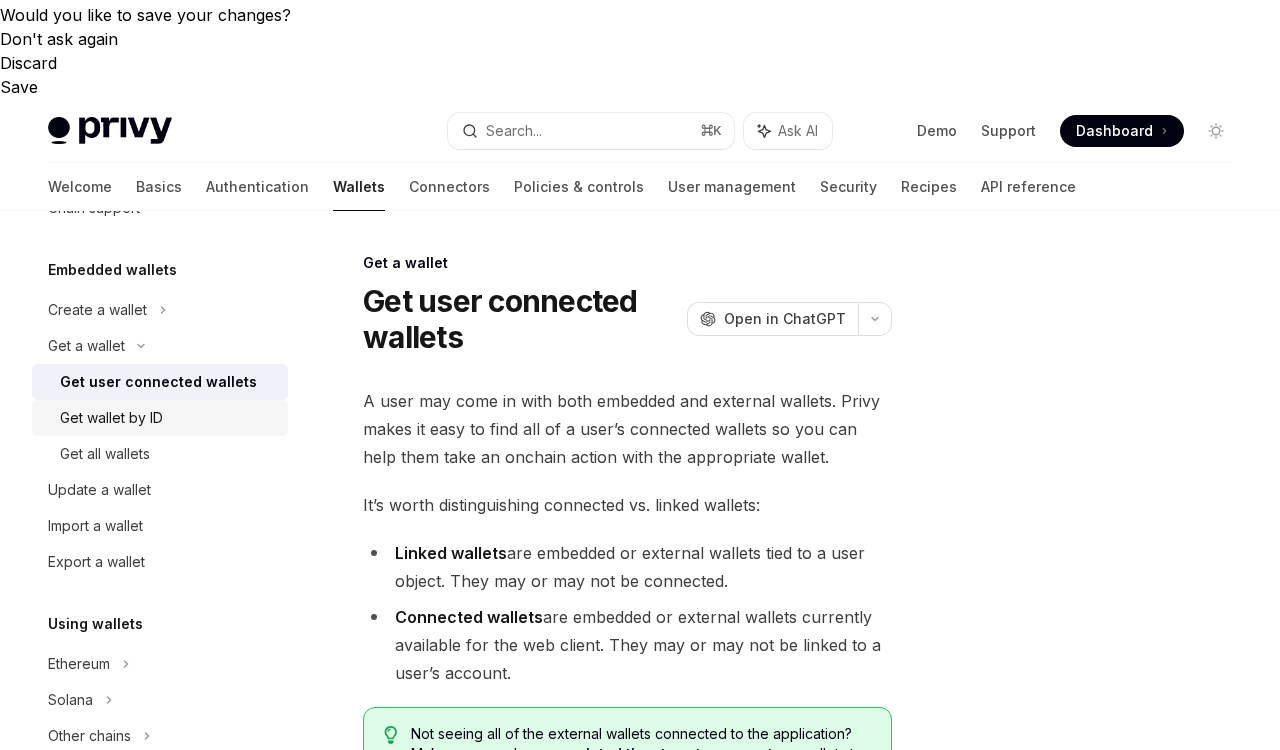 click on "Get wallet by ID" at bounding box center [168, 418] 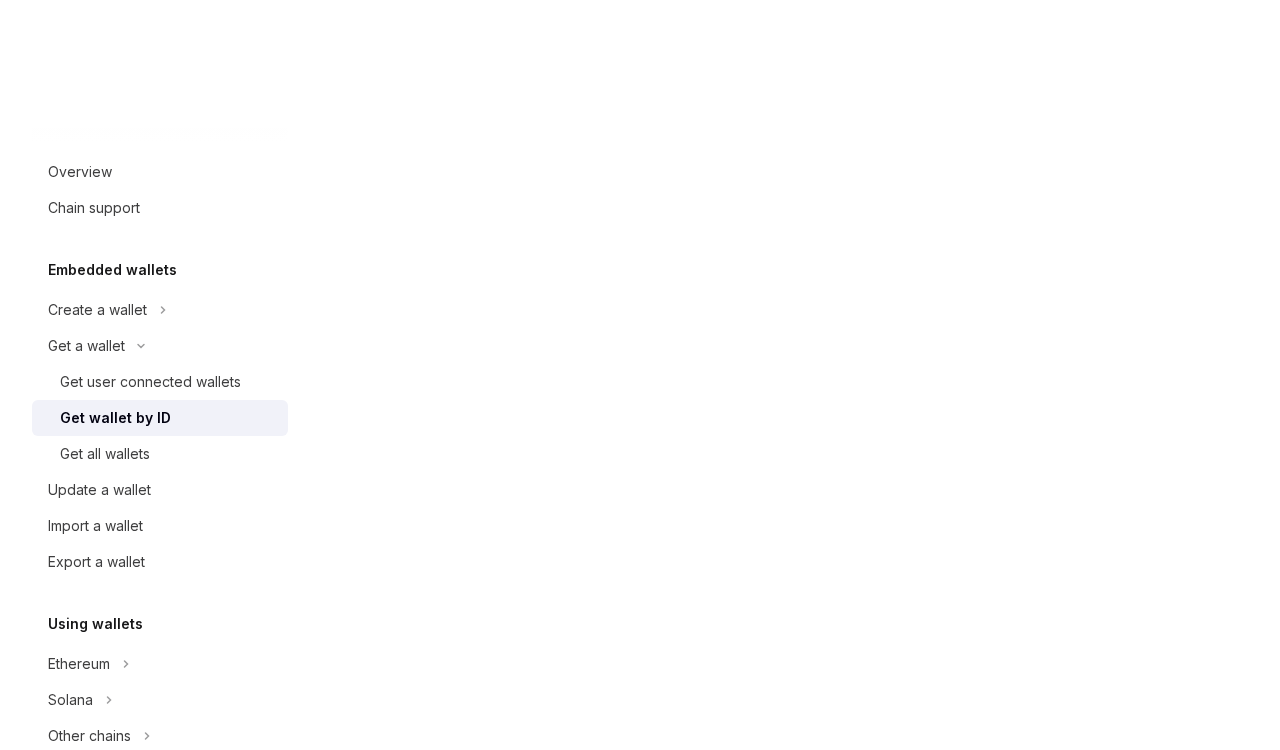 scroll, scrollTop: 0, scrollLeft: 0, axis: both 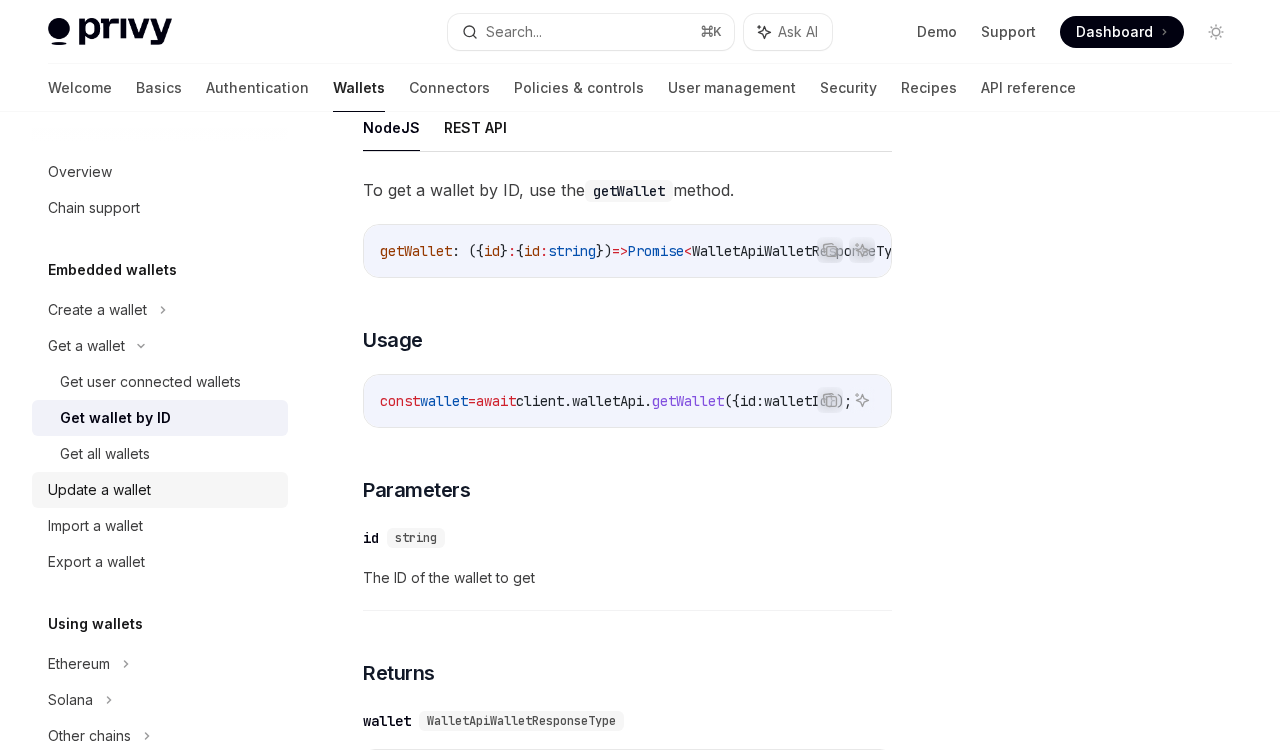 click on "Update a wallet" at bounding box center (162, 490) 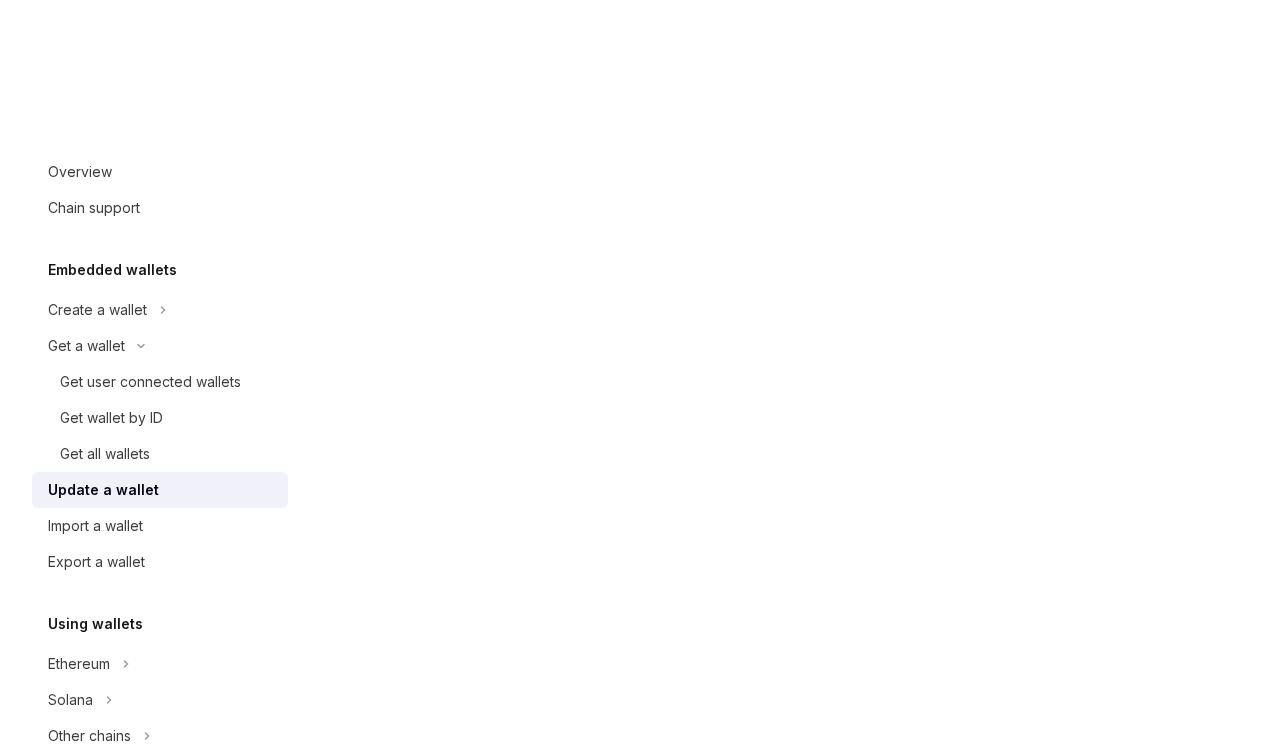 scroll, scrollTop: 0, scrollLeft: 0, axis: both 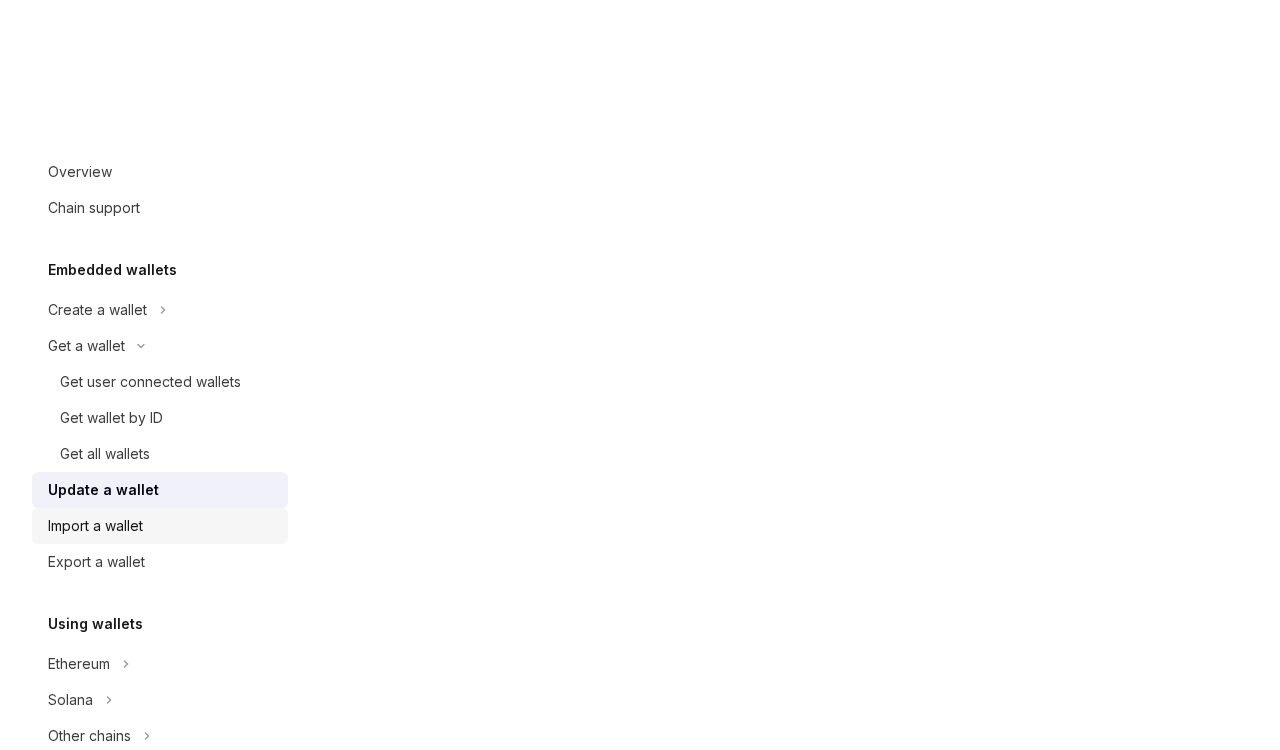 click on "Import a wallet" at bounding box center (162, 526) 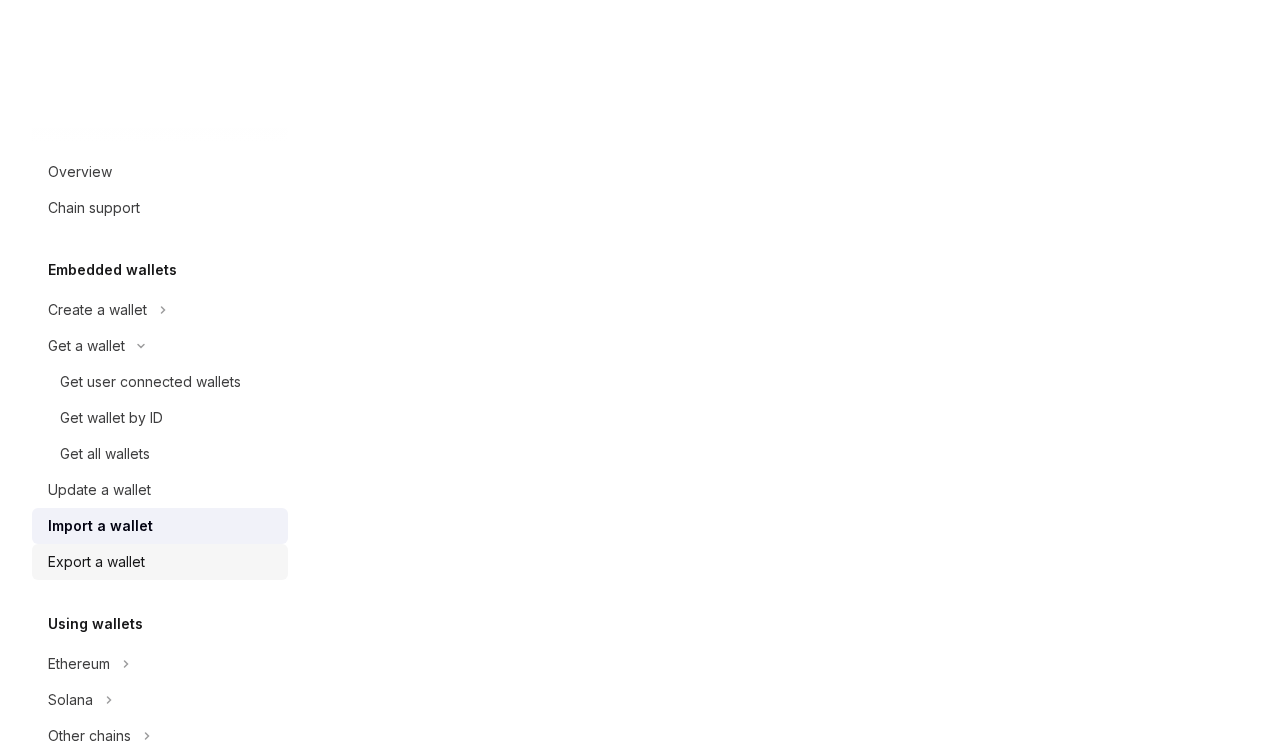 scroll, scrollTop: 0, scrollLeft: 0, axis: both 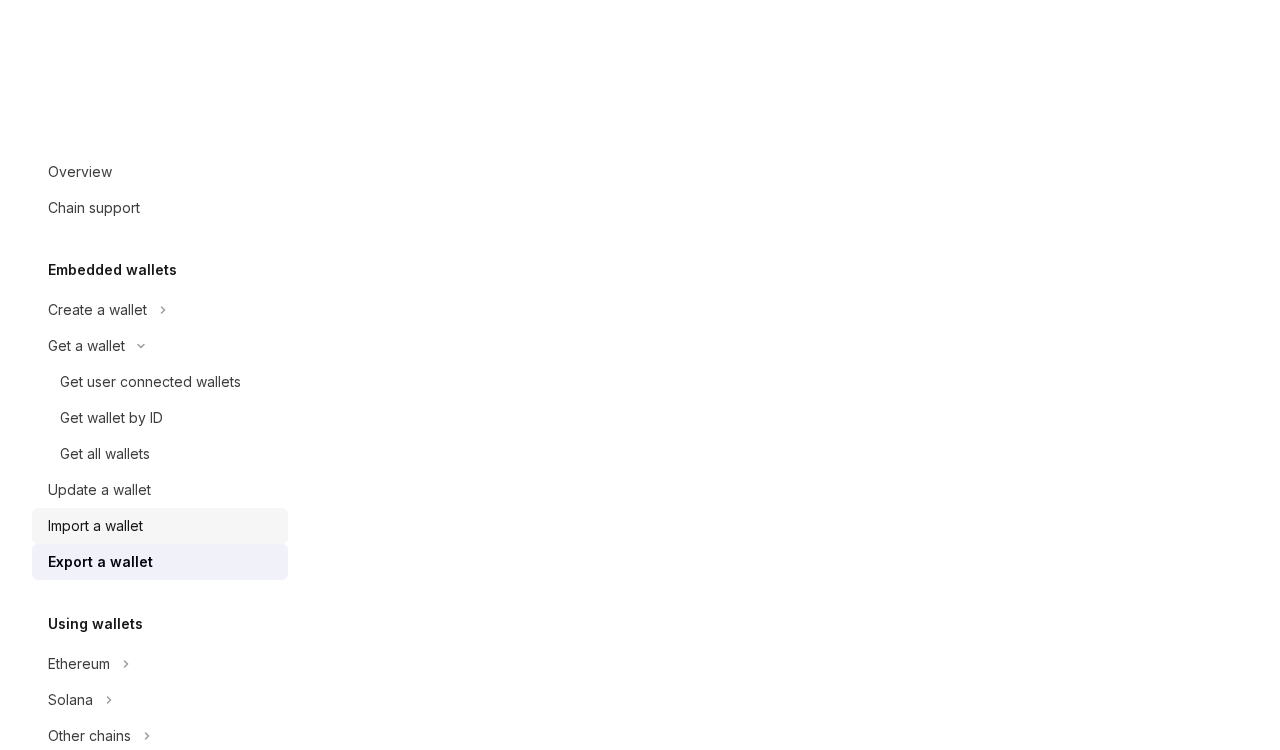 click on "Import a wallet" at bounding box center [160, 526] 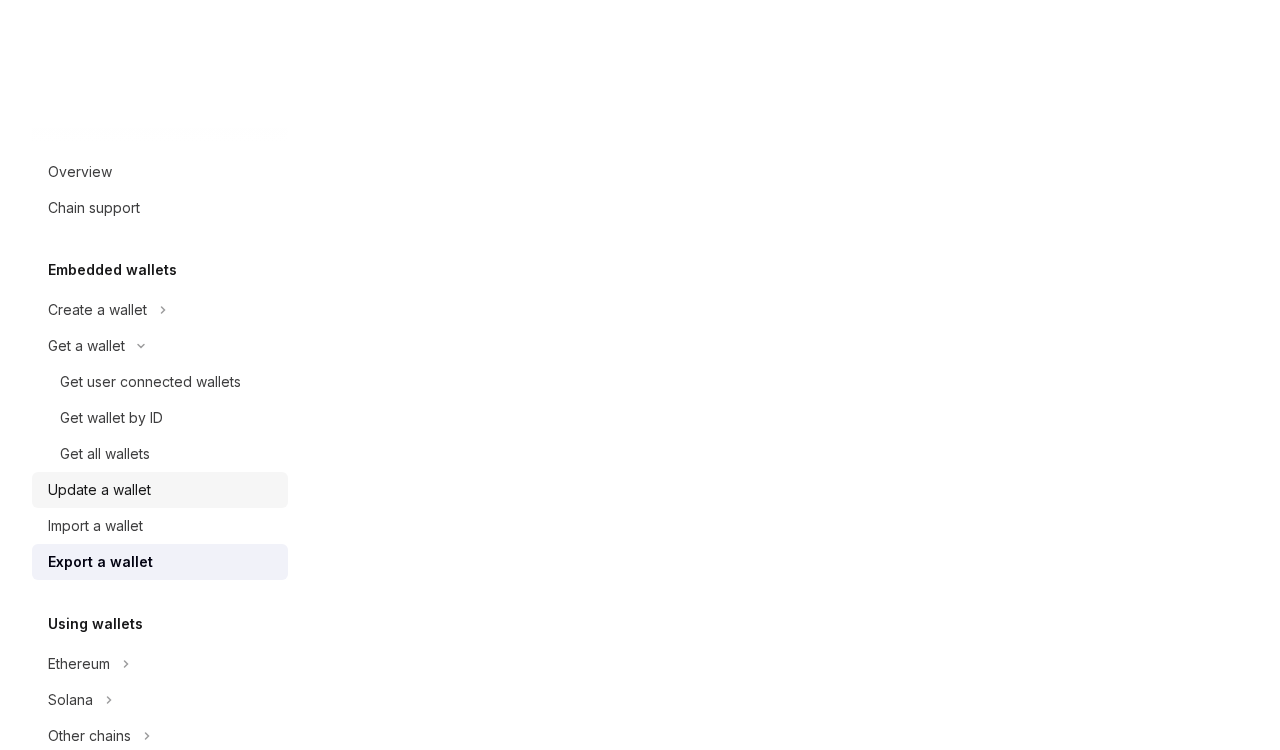 scroll, scrollTop: 0, scrollLeft: 0, axis: both 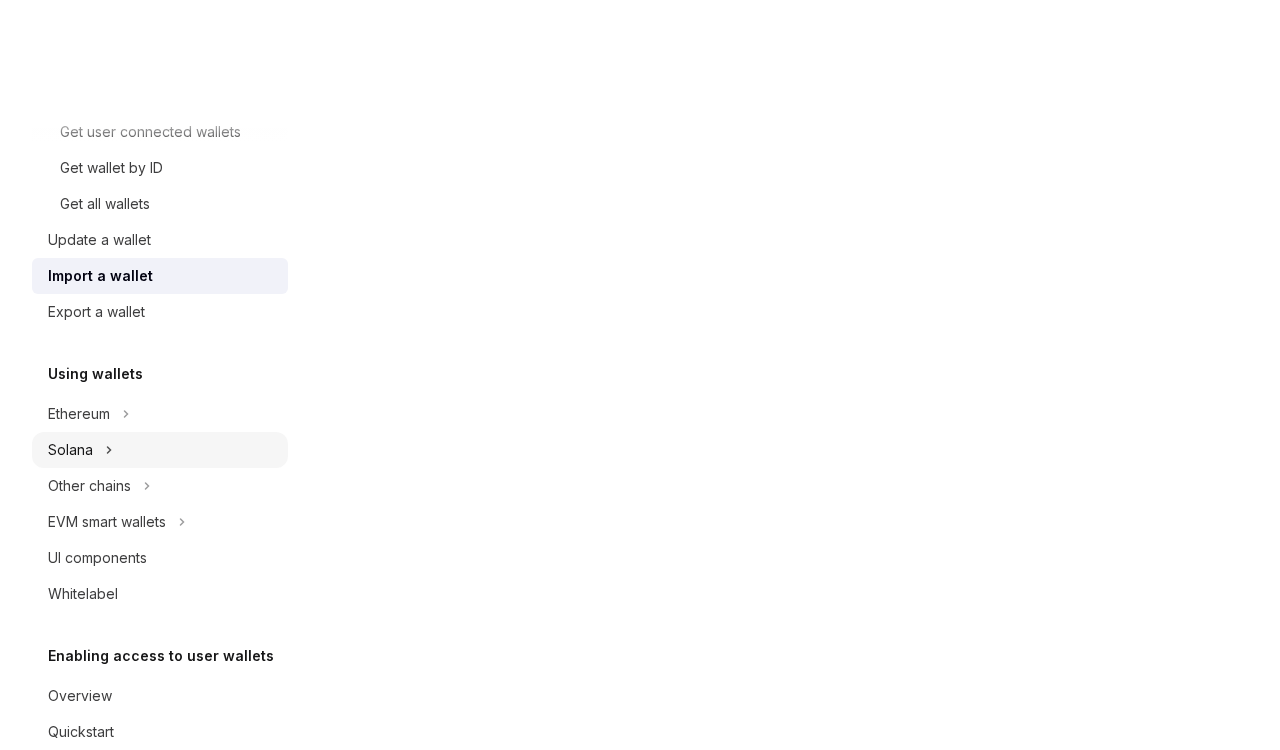 click on "Solana" at bounding box center (160, 96) 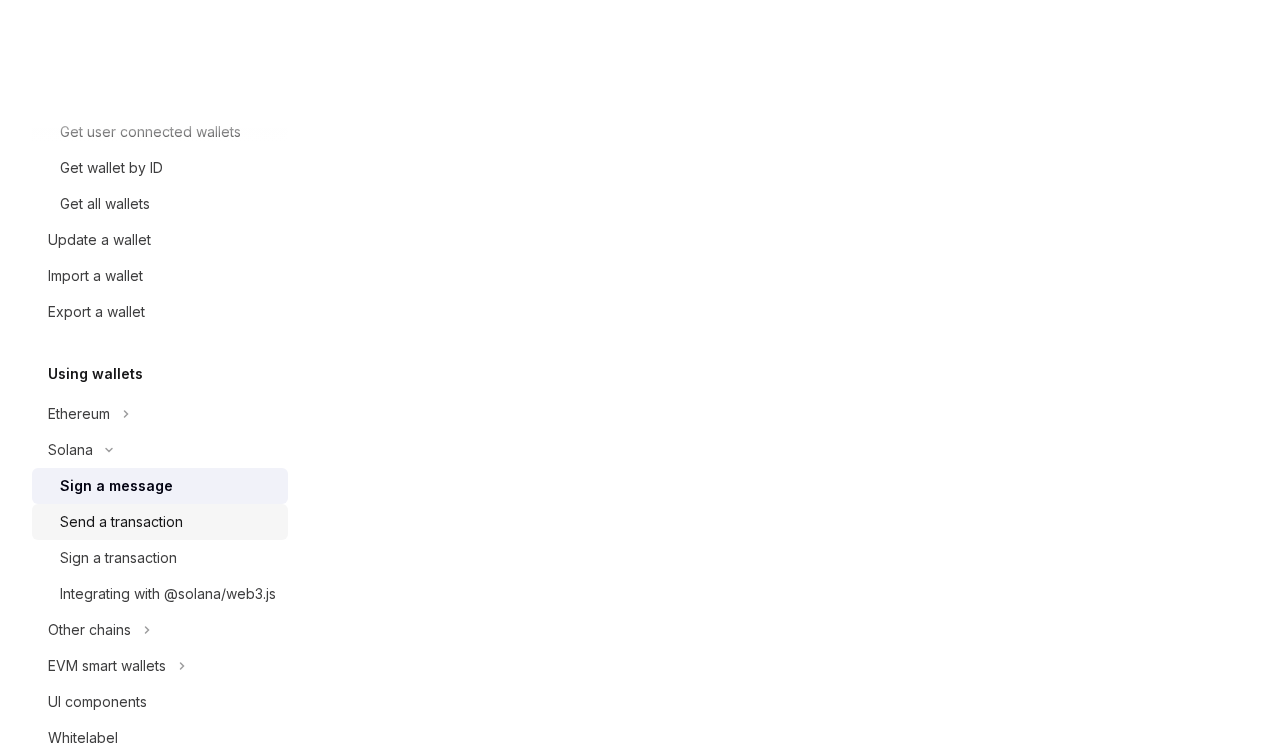 scroll, scrollTop: 0, scrollLeft: 0, axis: both 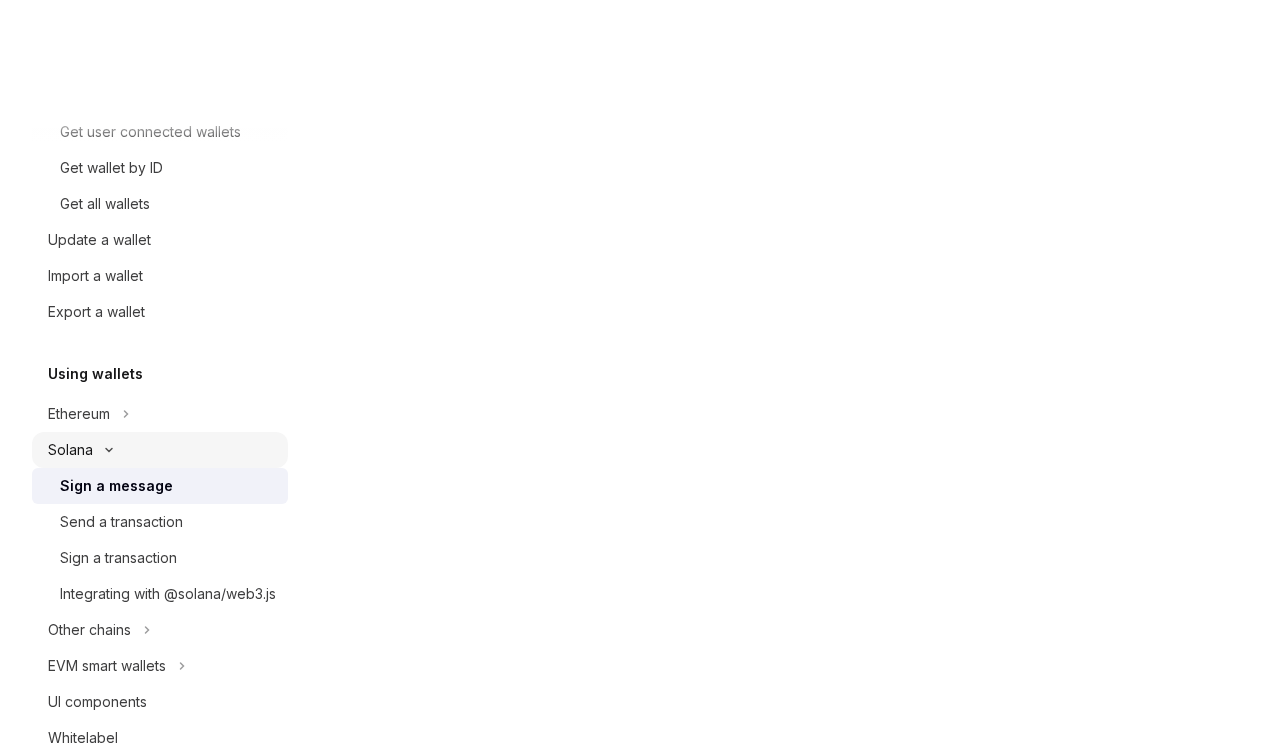 click on "Solana" at bounding box center [86, 96] 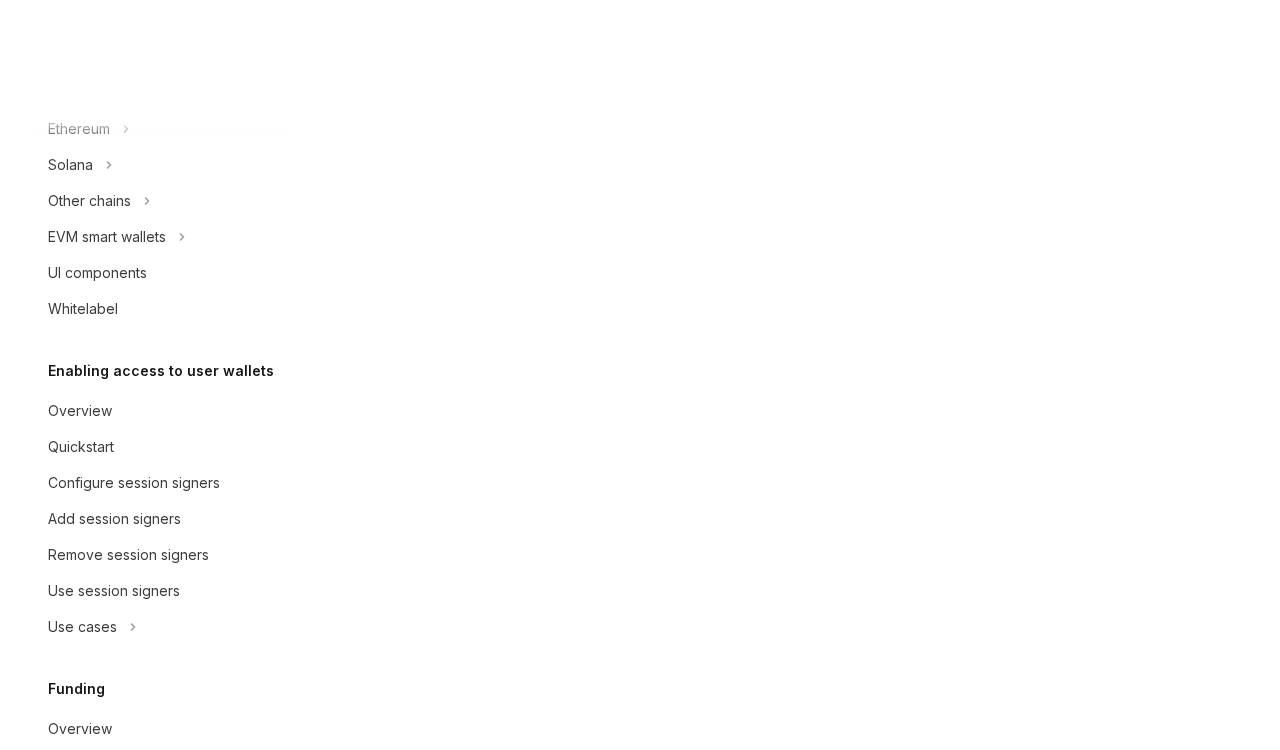 scroll, scrollTop: 714, scrollLeft: 0, axis: vertical 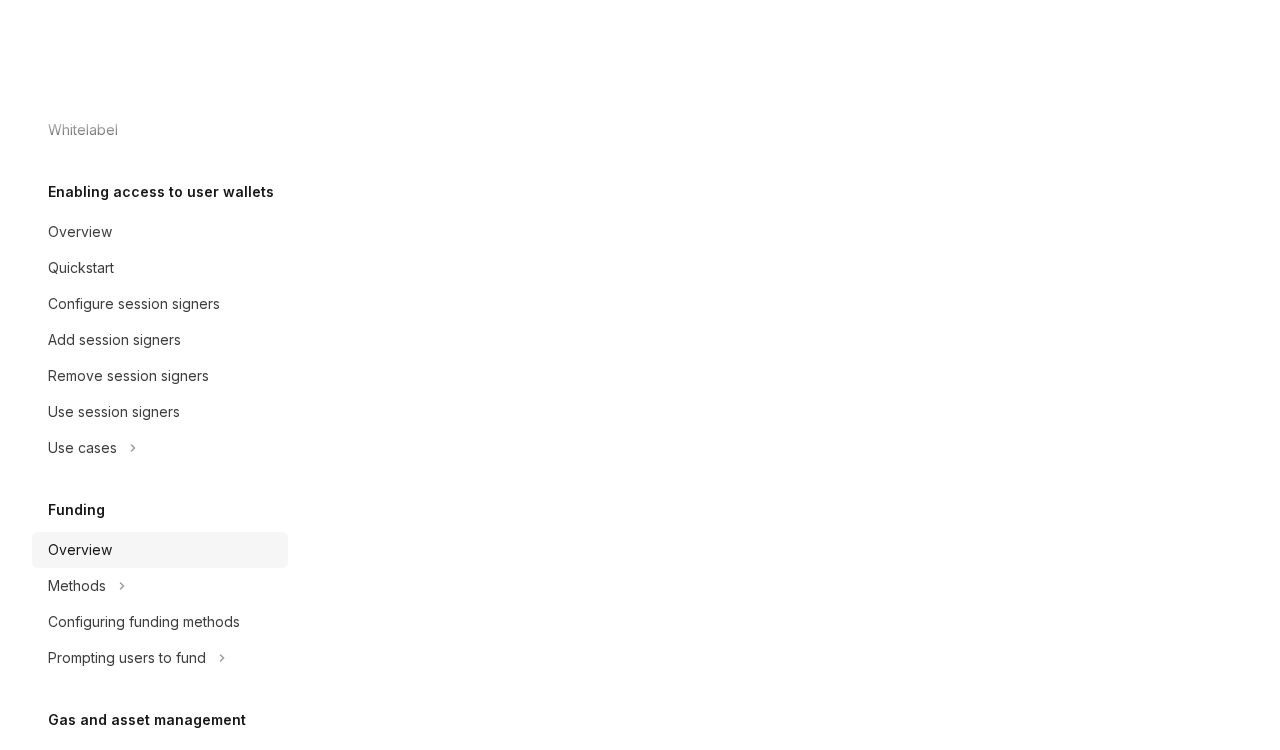 click on "Overview" at bounding box center [162, 550] 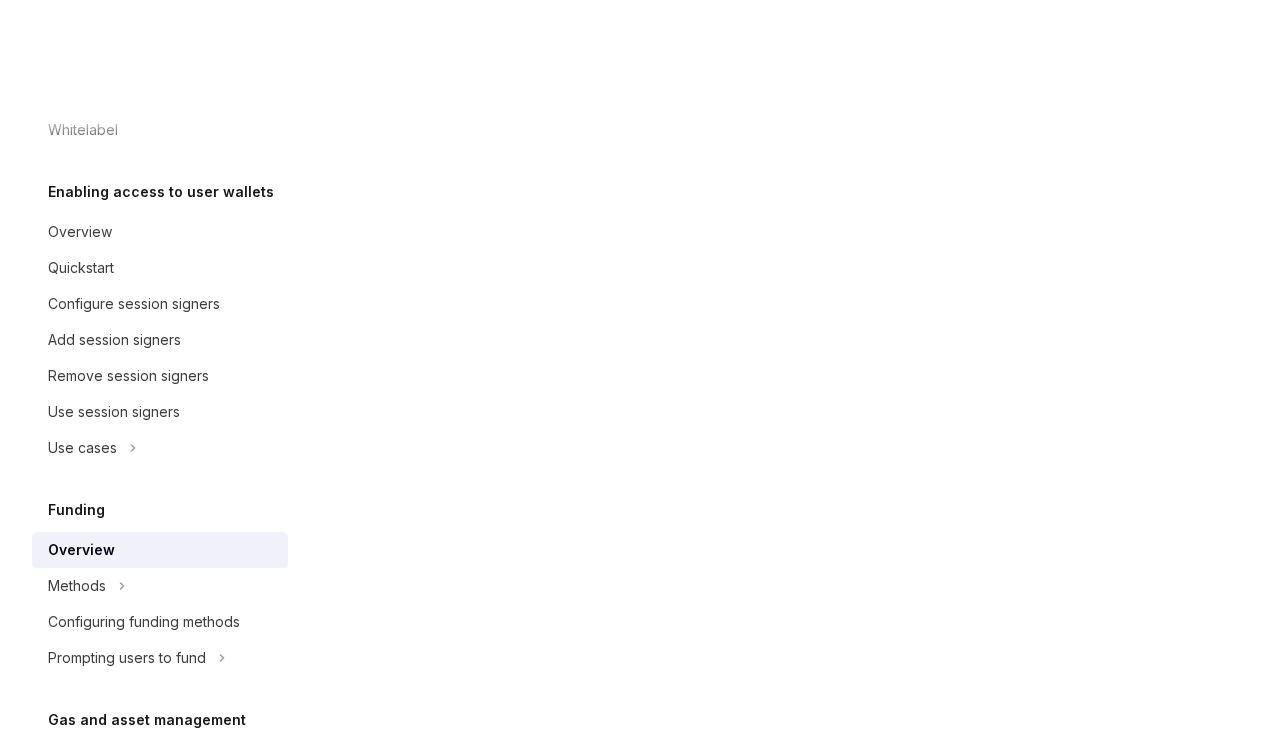 scroll, scrollTop: 0, scrollLeft: 0, axis: both 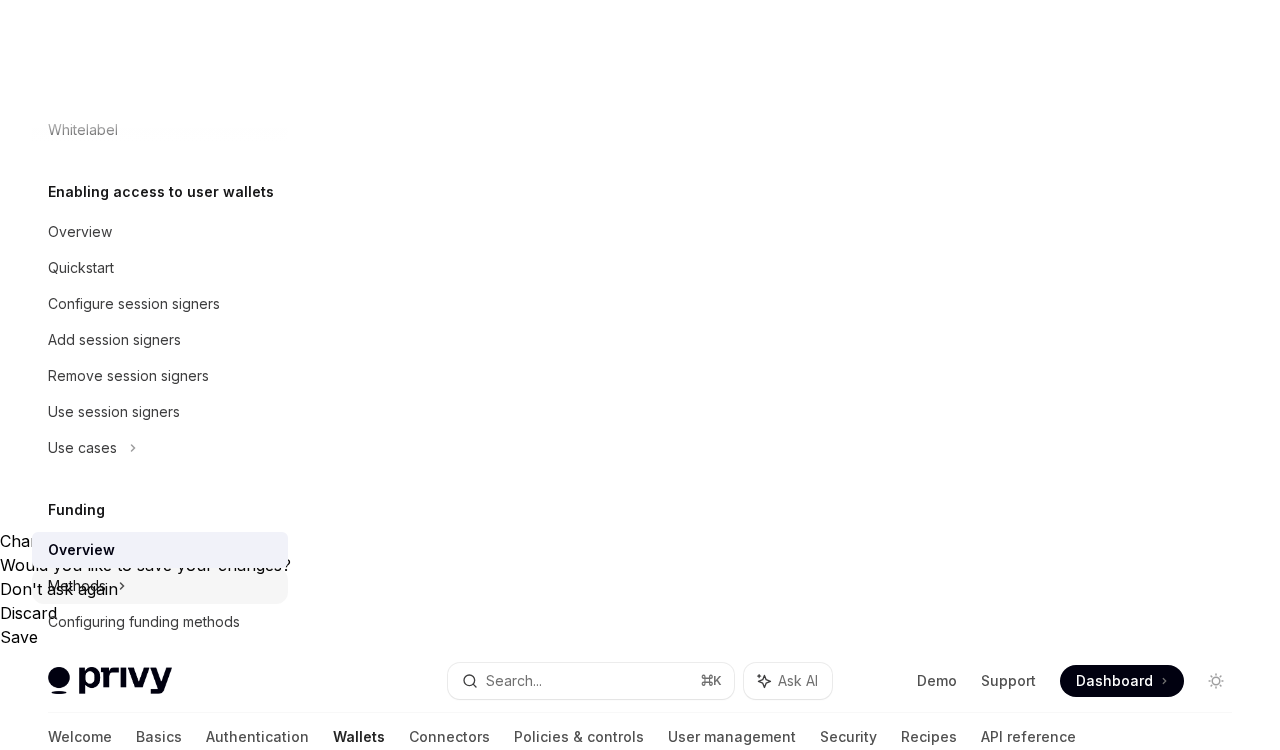 click on "Methods" at bounding box center [160, -368] 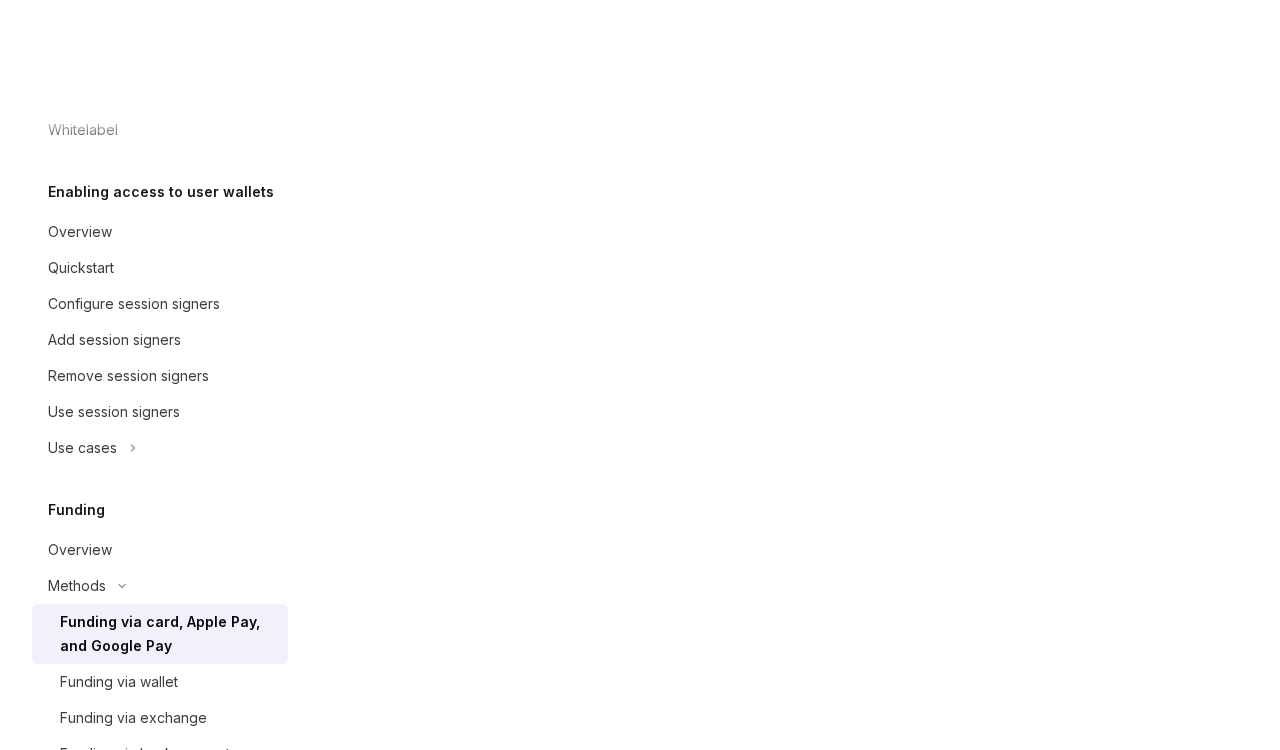 scroll, scrollTop: 0, scrollLeft: 0, axis: both 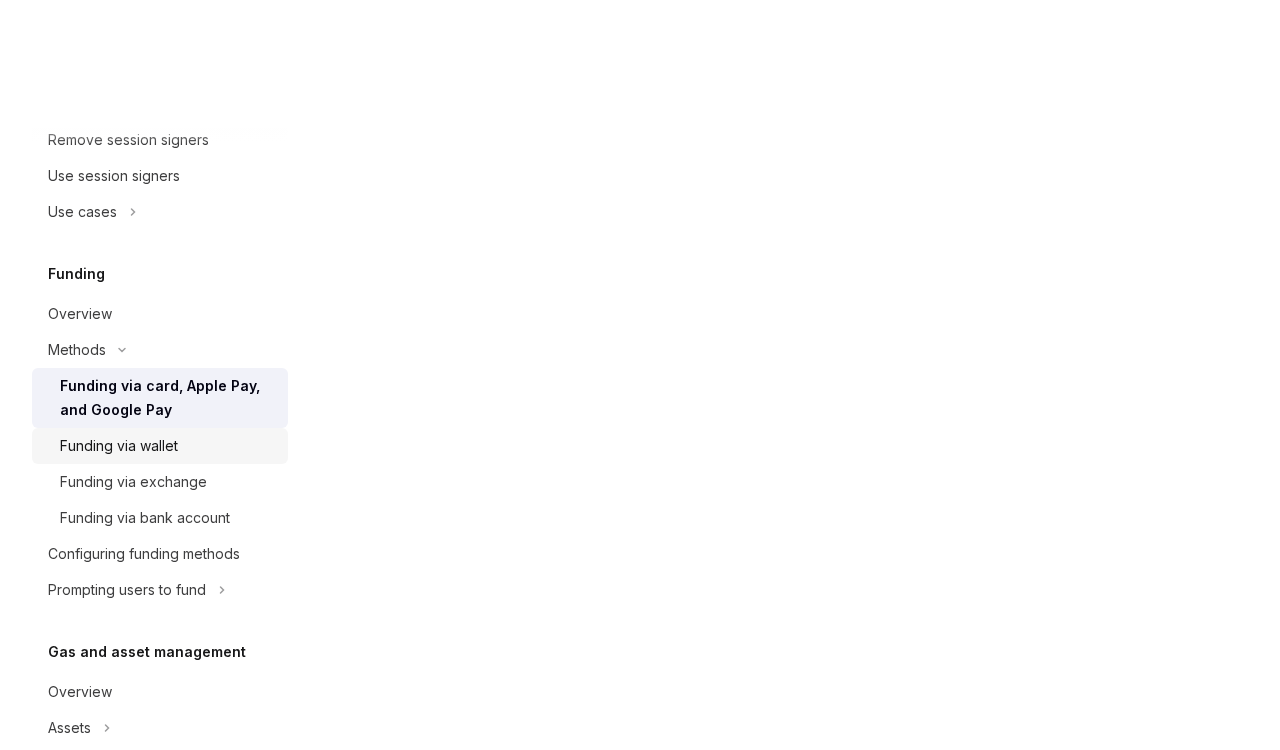 click on "Funding via wallet" at bounding box center [119, 446] 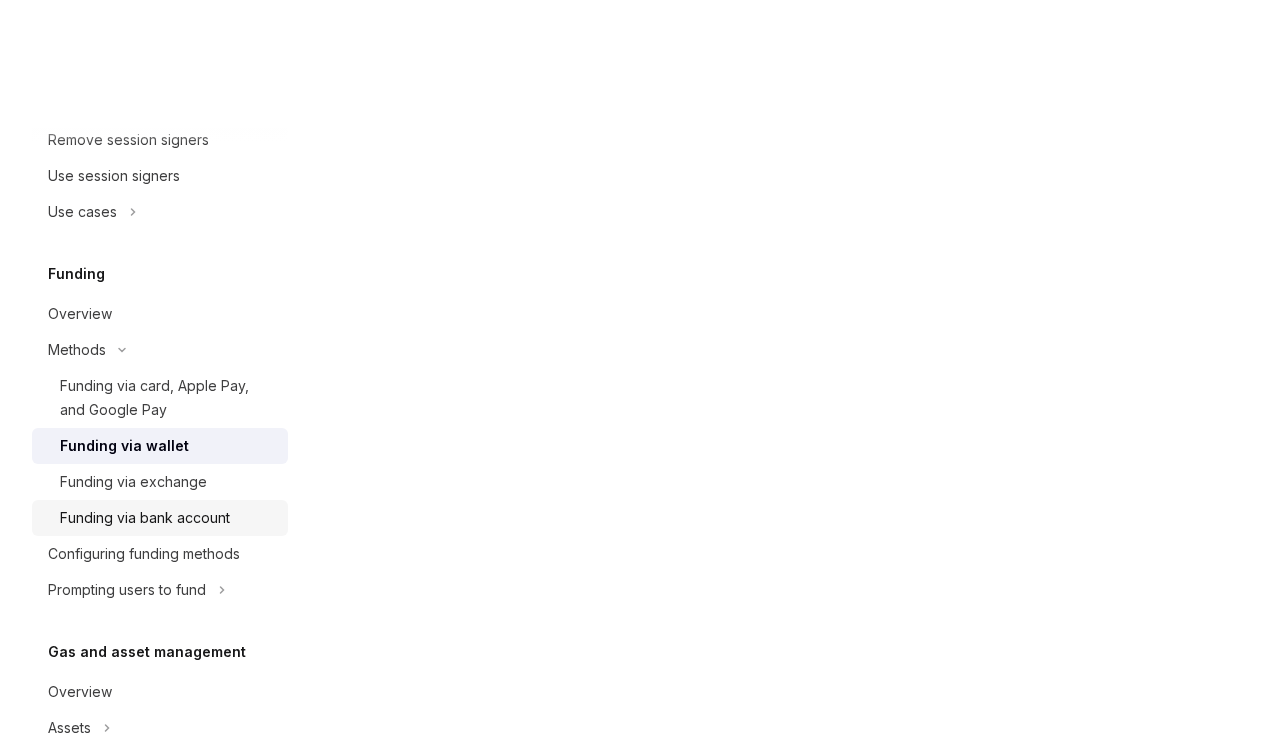click on "Funding via bank account" at bounding box center [145, 518] 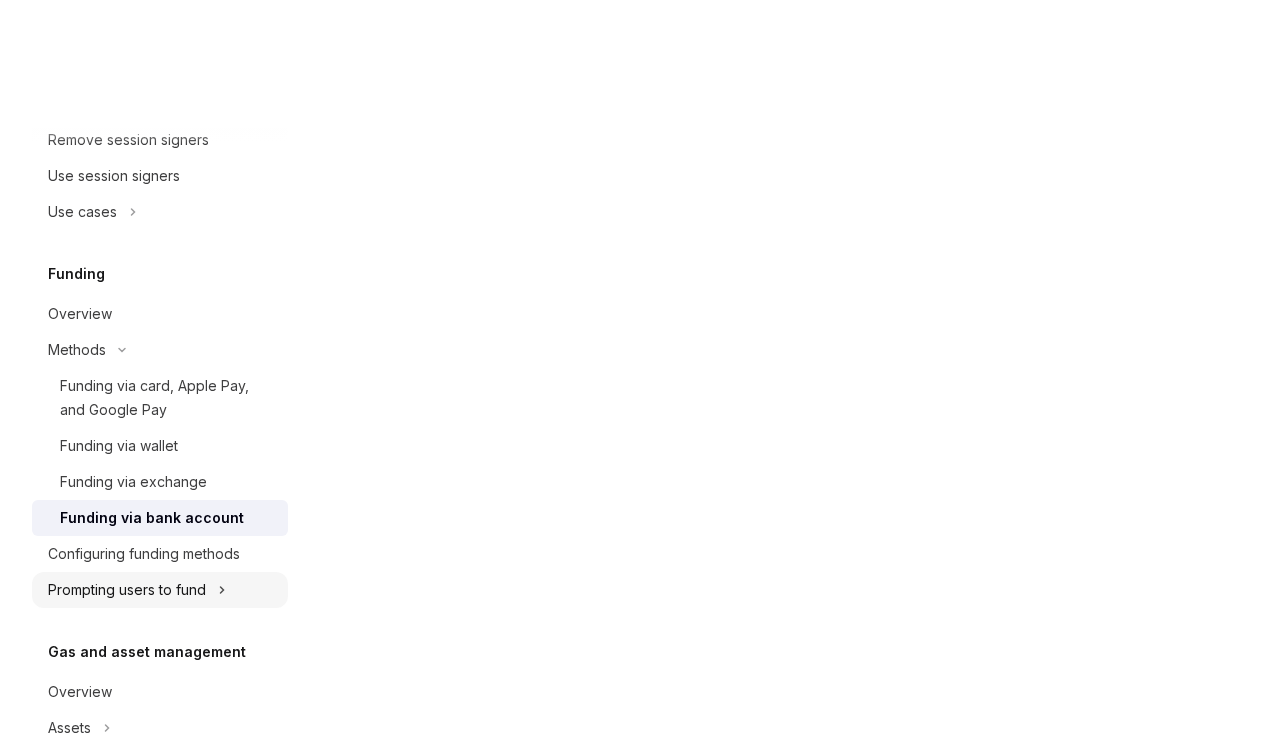 scroll, scrollTop: 0, scrollLeft: 0, axis: both 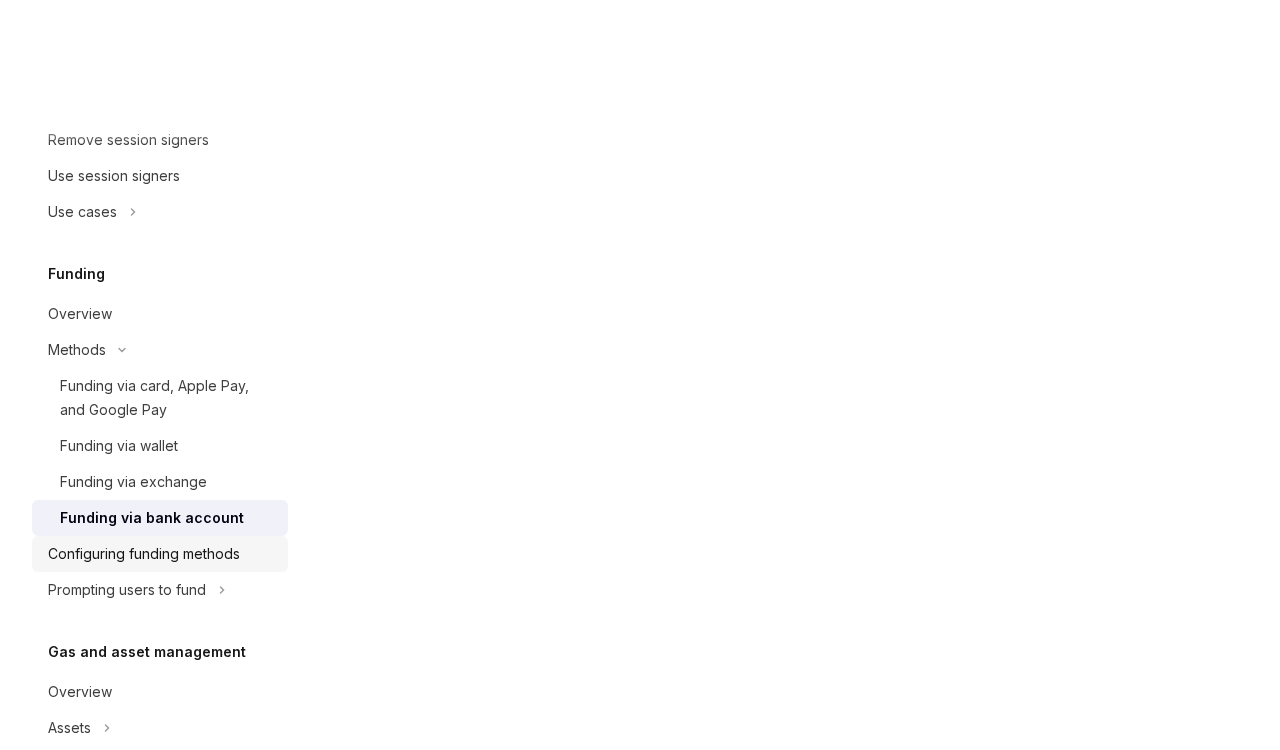 click on "Configuring funding methods" at bounding box center (144, 554) 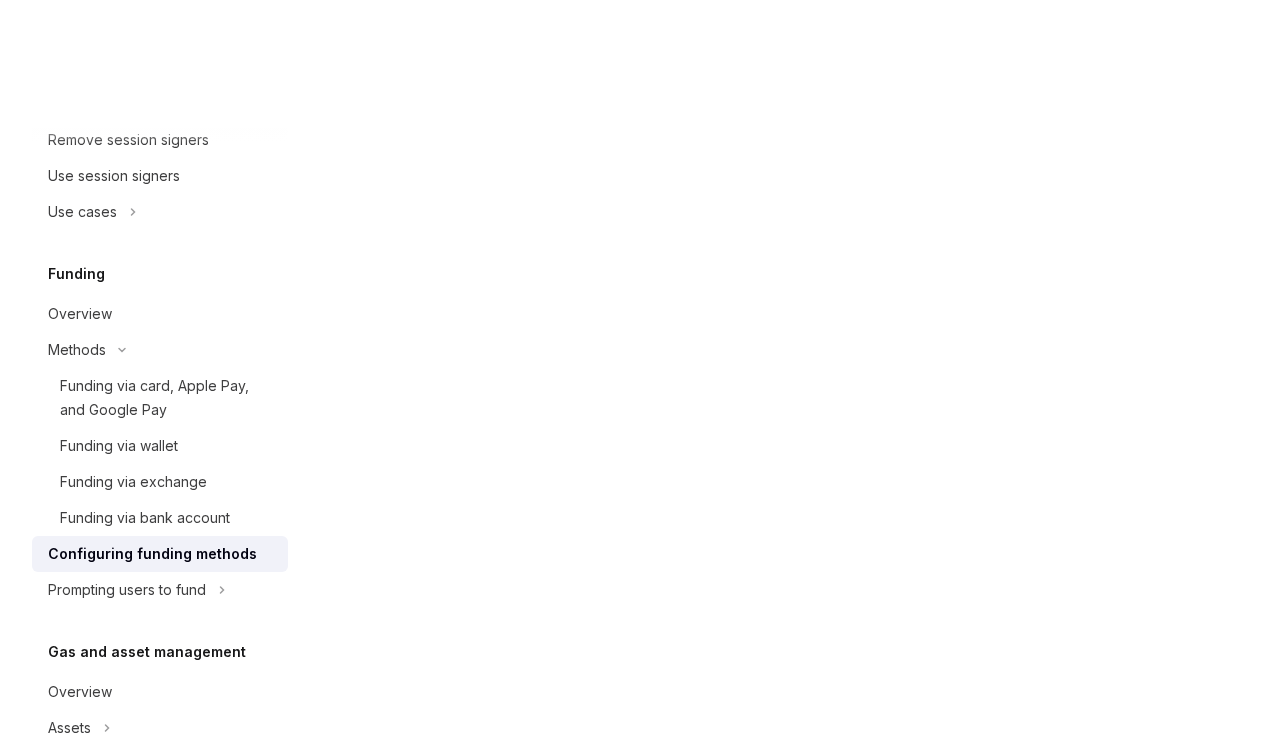 scroll, scrollTop: 0, scrollLeft: 0, axis: both 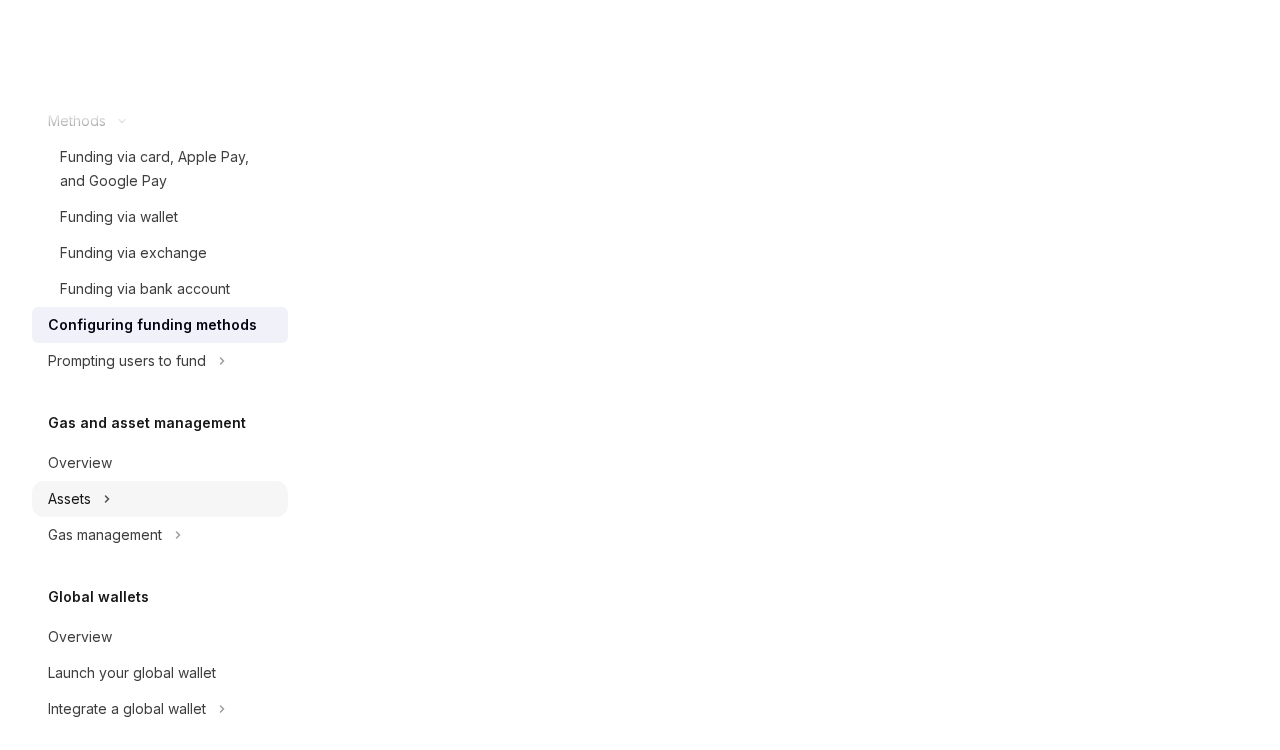 click on "Assets" at bounding box center [160, -833] 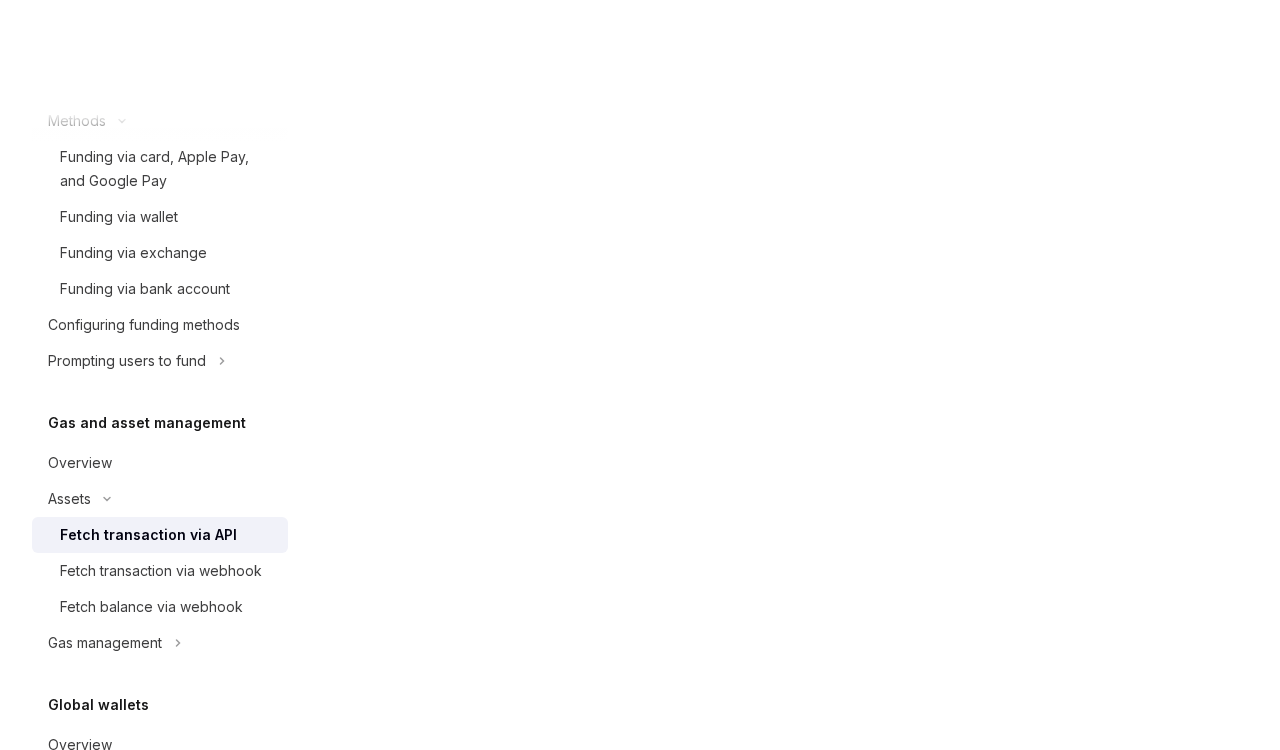 scroll, scrollTop: 0, scrollLeft: 0, axis: both 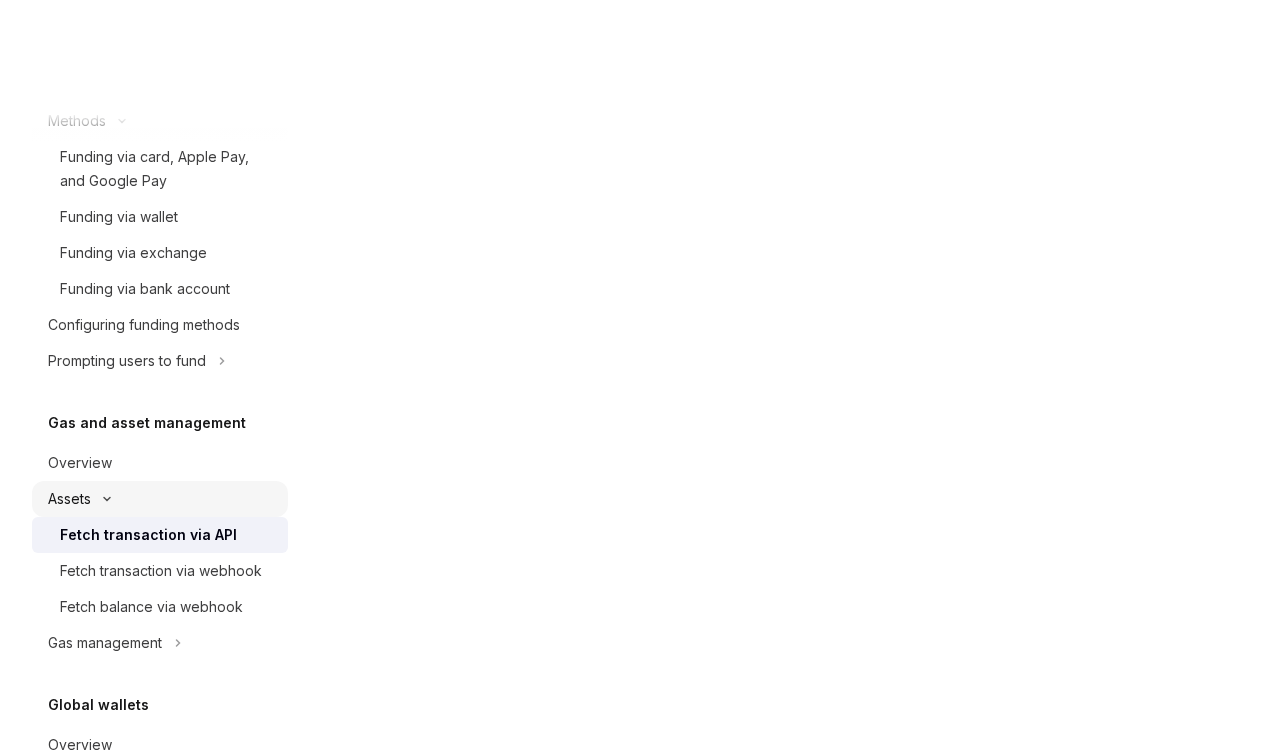 click on "Assets" at bounding box center [160, -833] 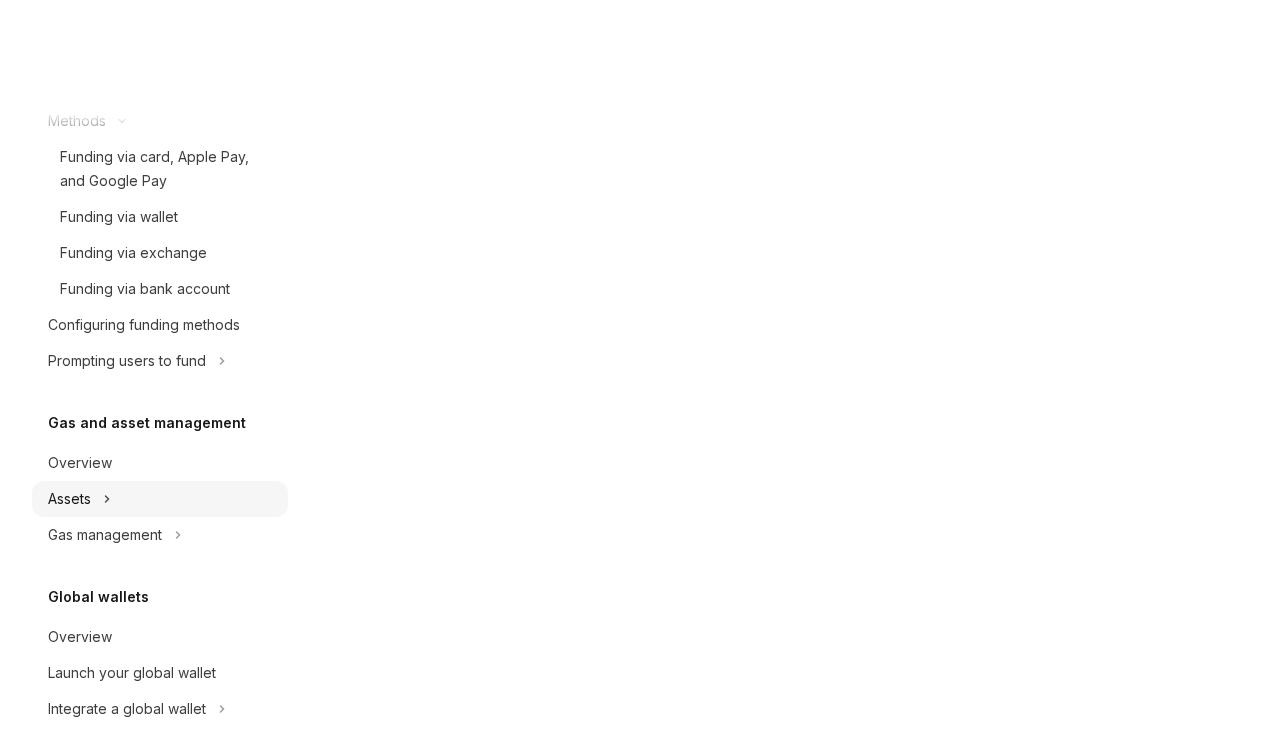 scroll, scrollTop: 1196, scrollLeft: 0, axis: vertical 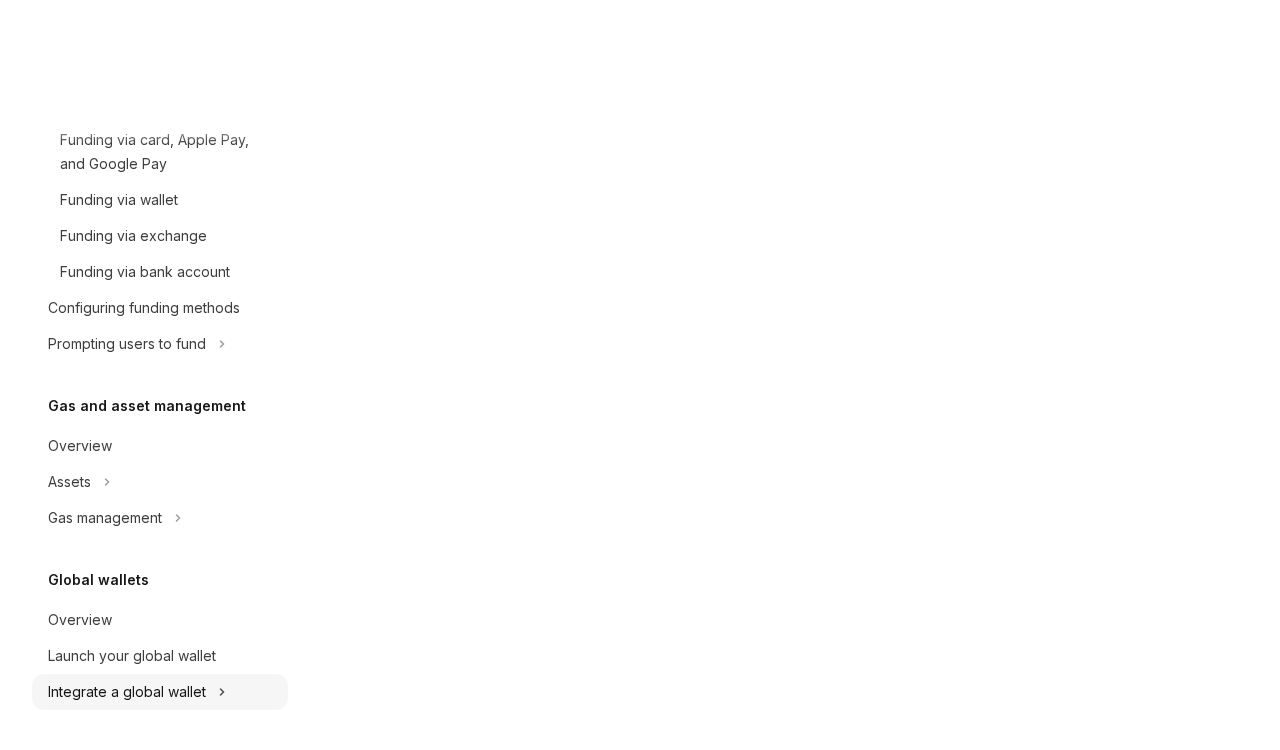 click on "Integrate a global wallet" at bounding box center [89, -460] 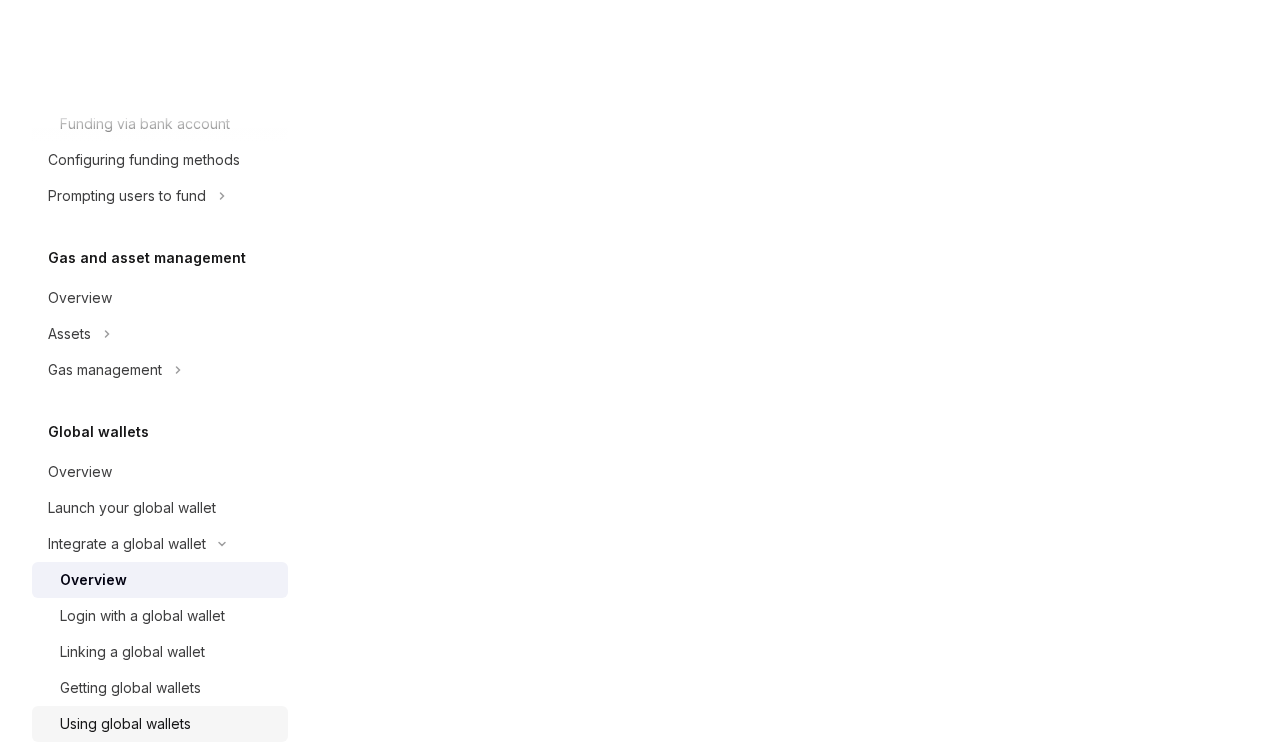 scroll, scrollTop: 1412, scrollLeft: 0, axis: vertical 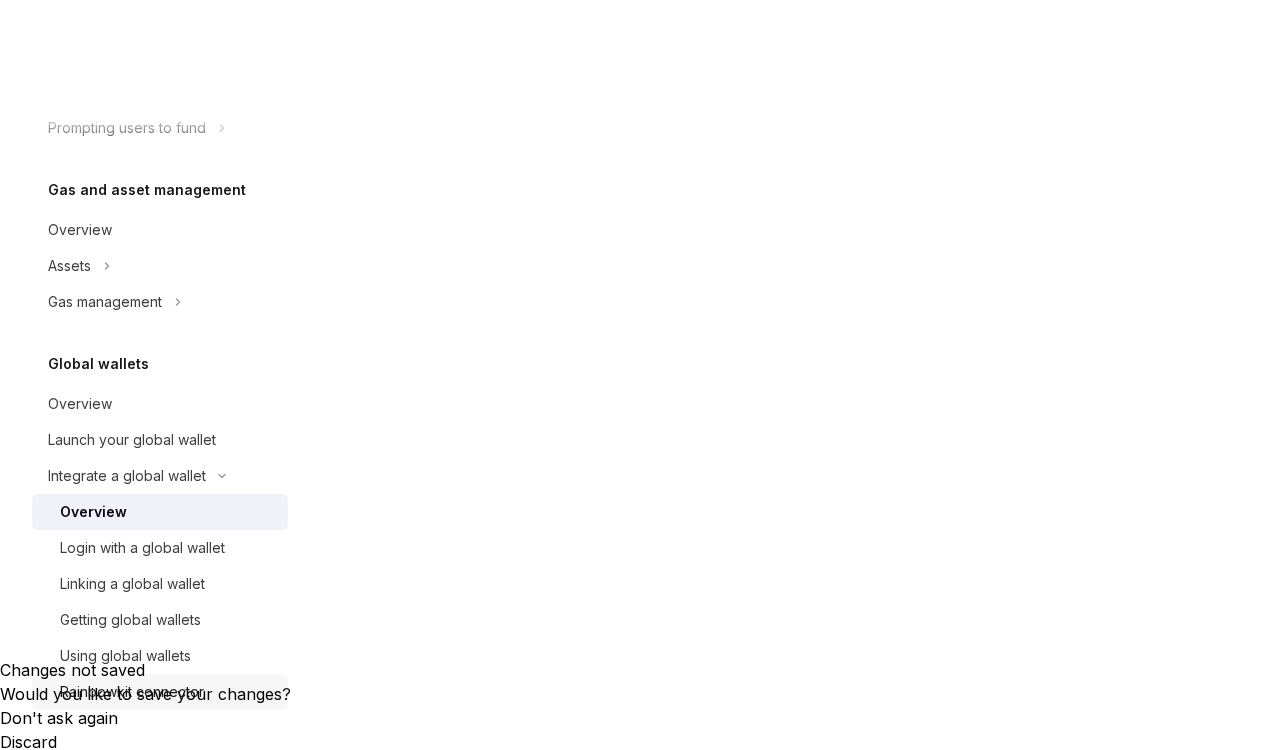 click on "Rainbowkit connector" at bounding box center [132, 692] 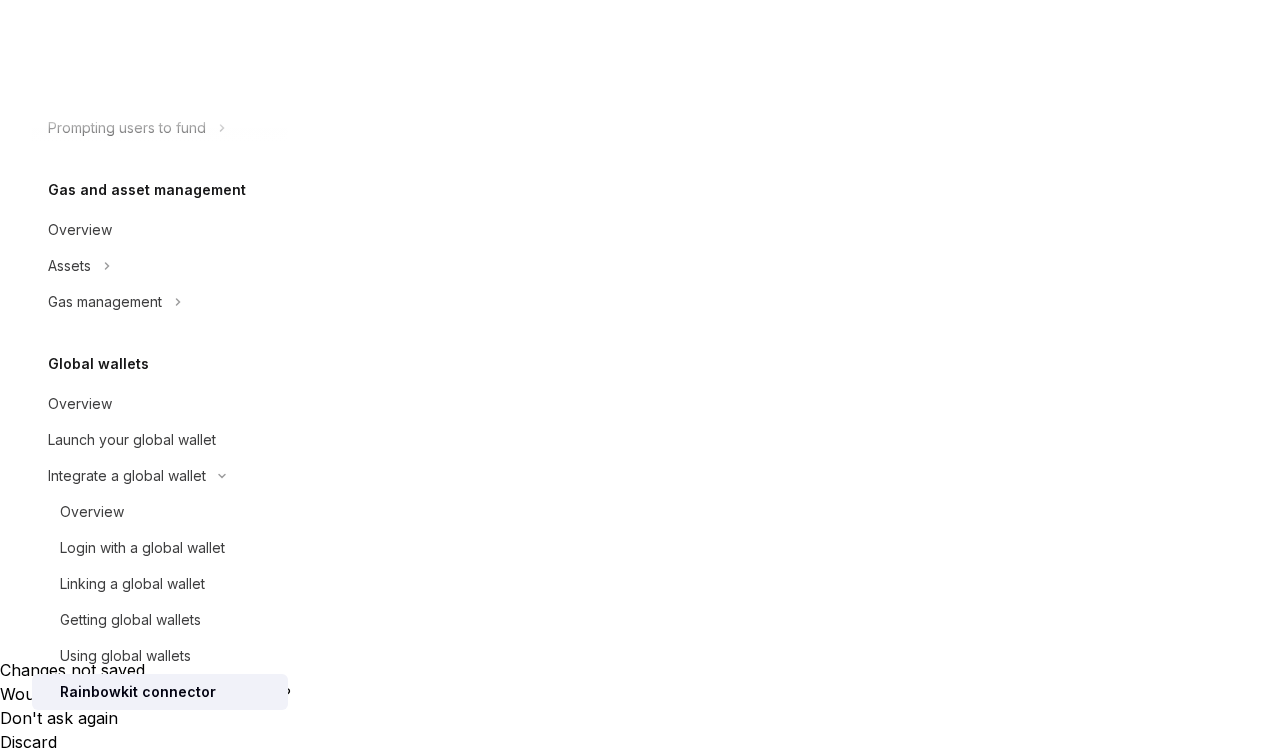 scroll, scrollTop: 0, scrollLeft: 0, axis: both 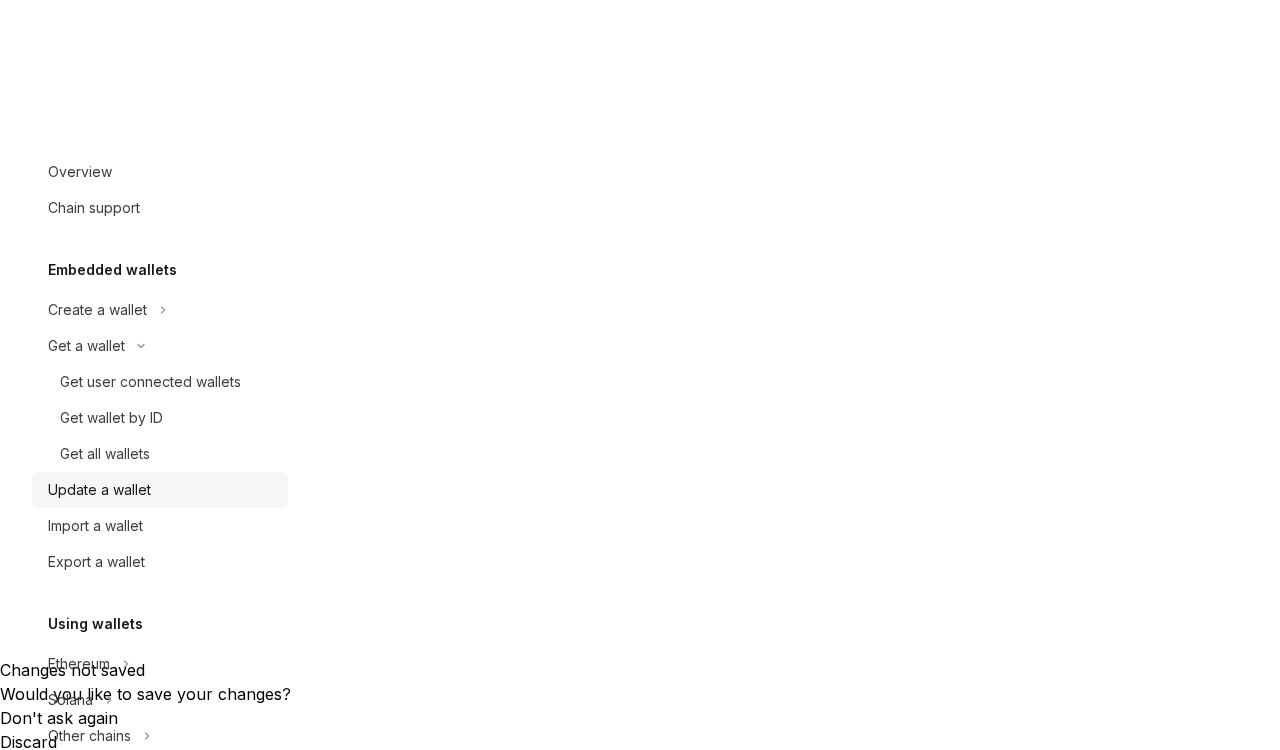 click on "Update a wallet" at bounding box center (162, 490) 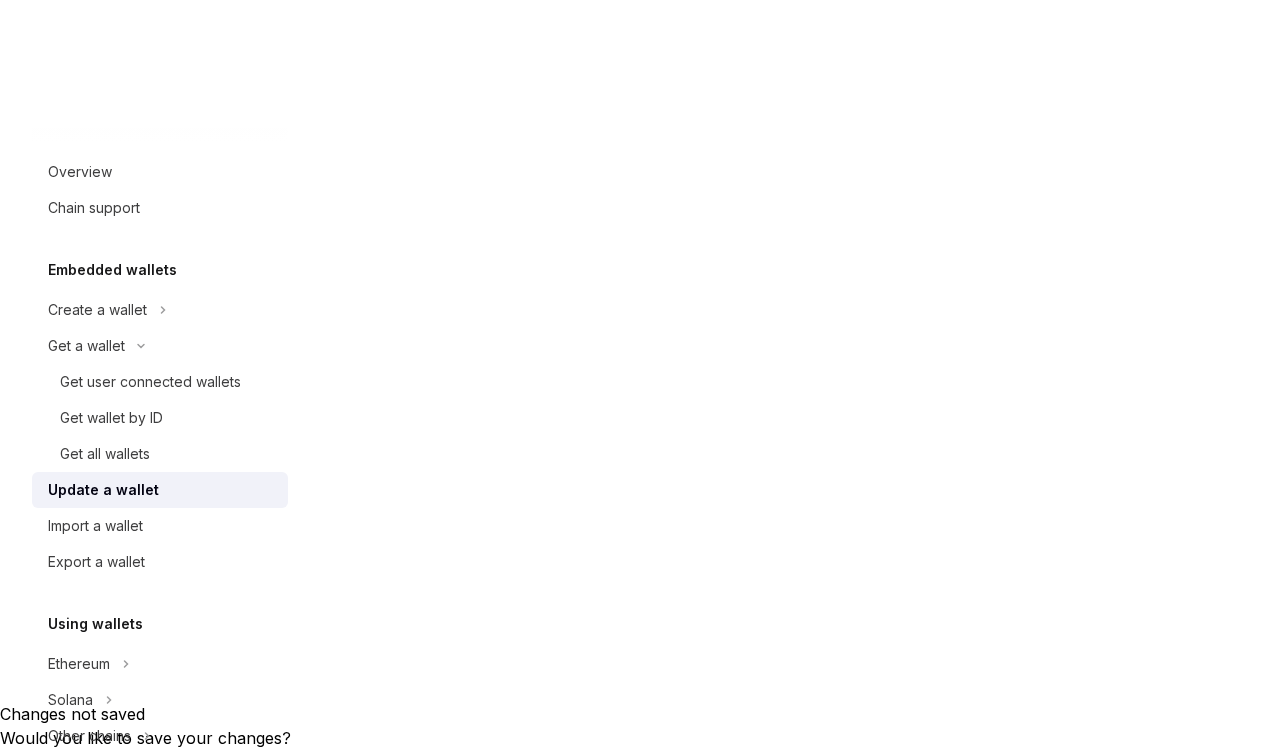 scroll, scrollTop: 0, scrollLeft: 0, axis: both 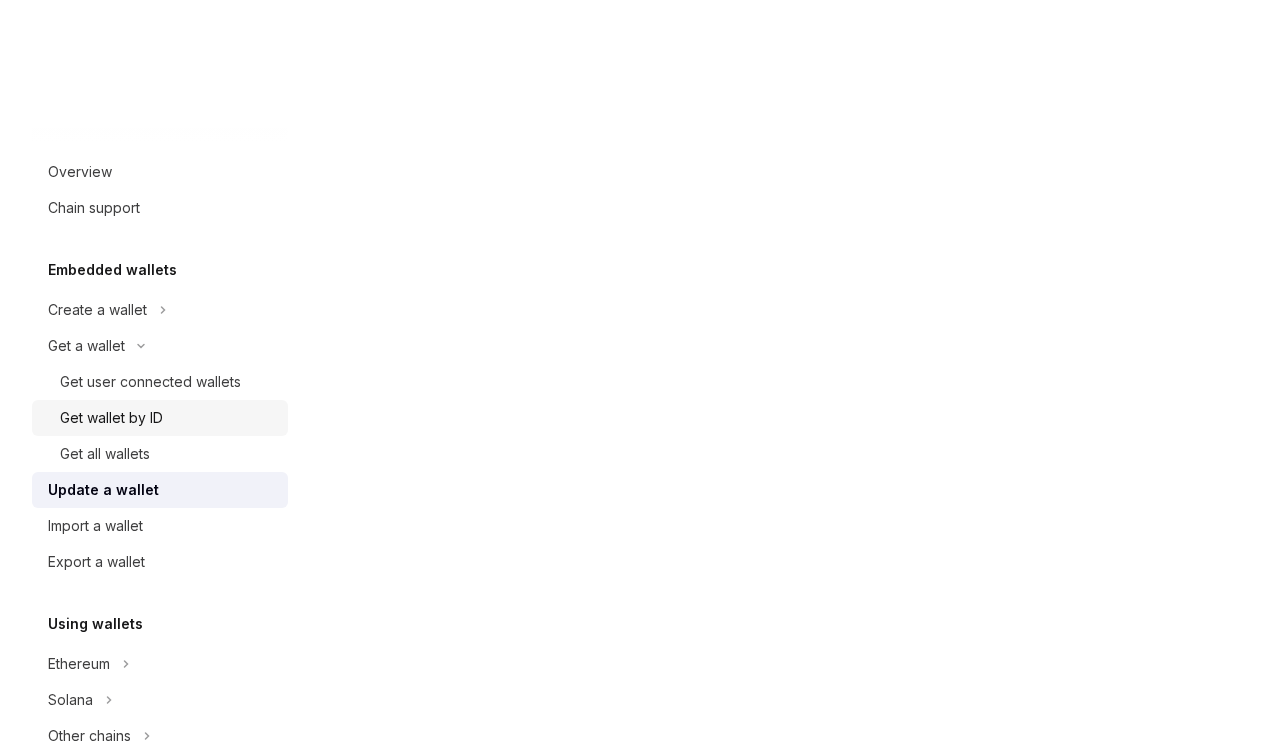 click on "Get wallet by ID" at bounding box center [168, 418] 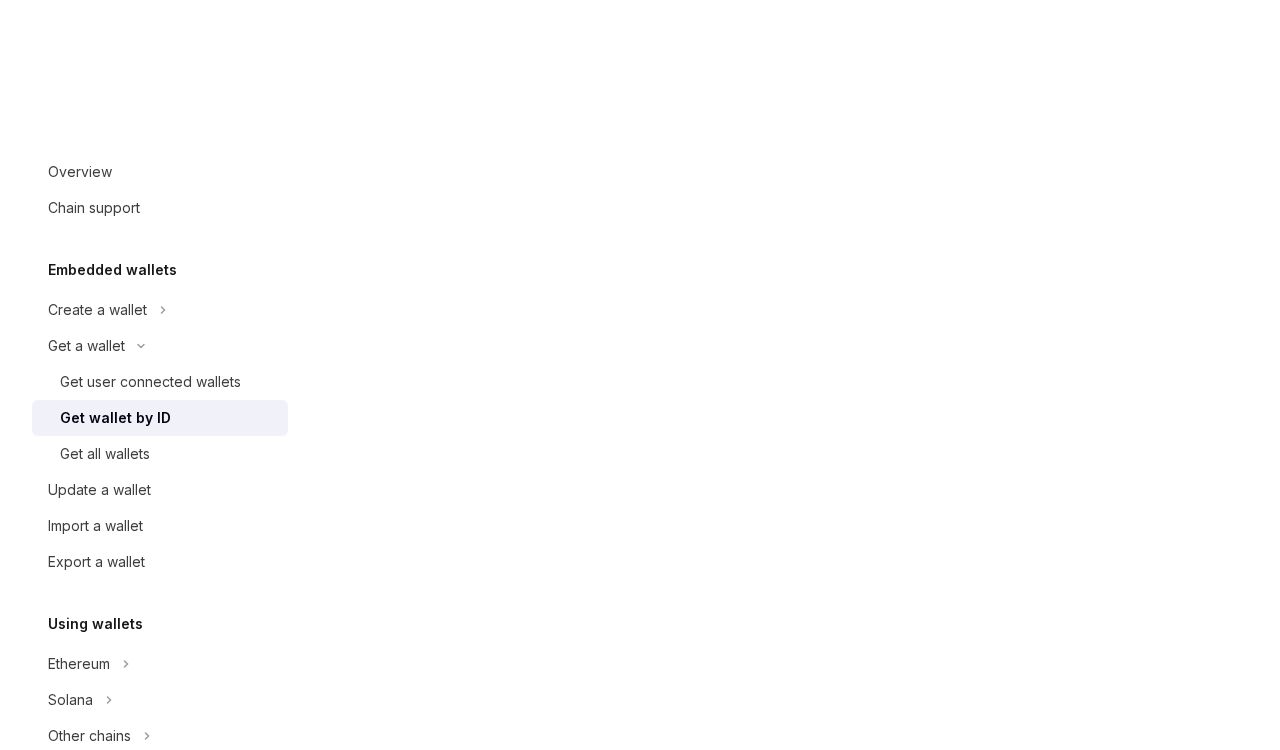 scroll, scrollTop: 0, scrollLeft: 0, axis: both 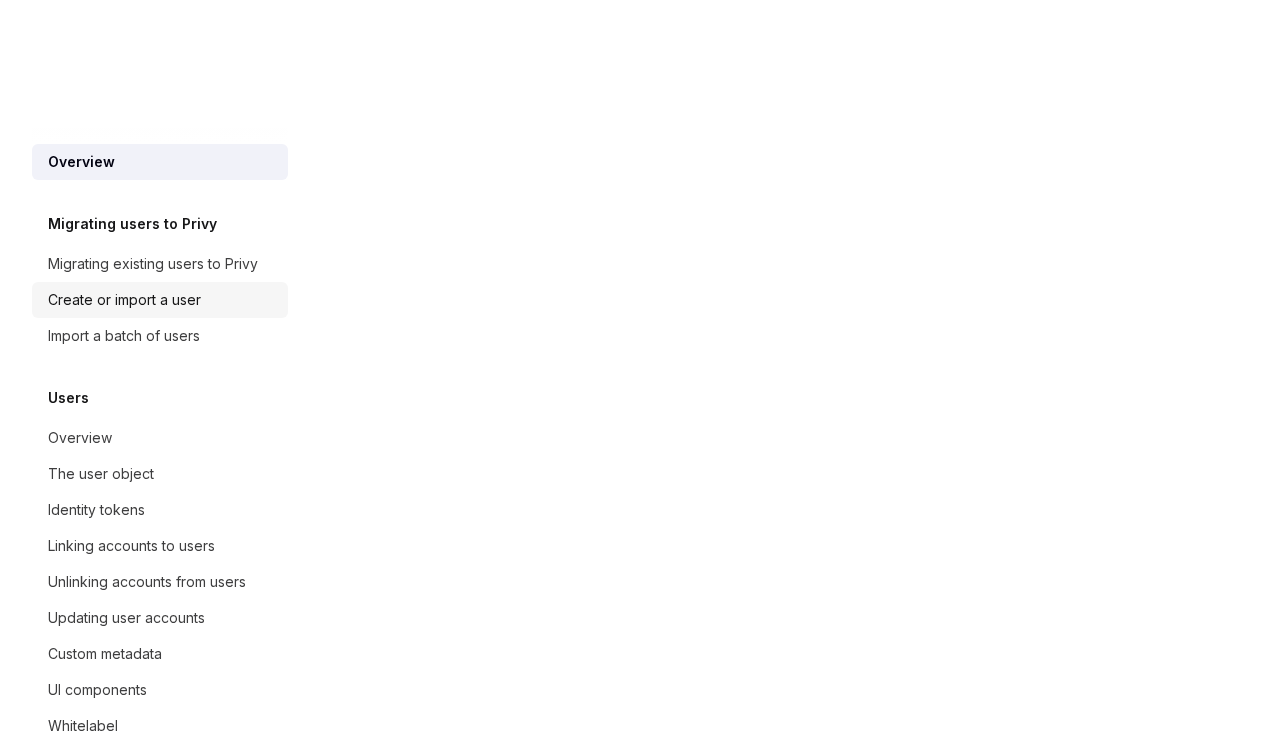 click on "Create or import a user" at bounding box center [124, 300] 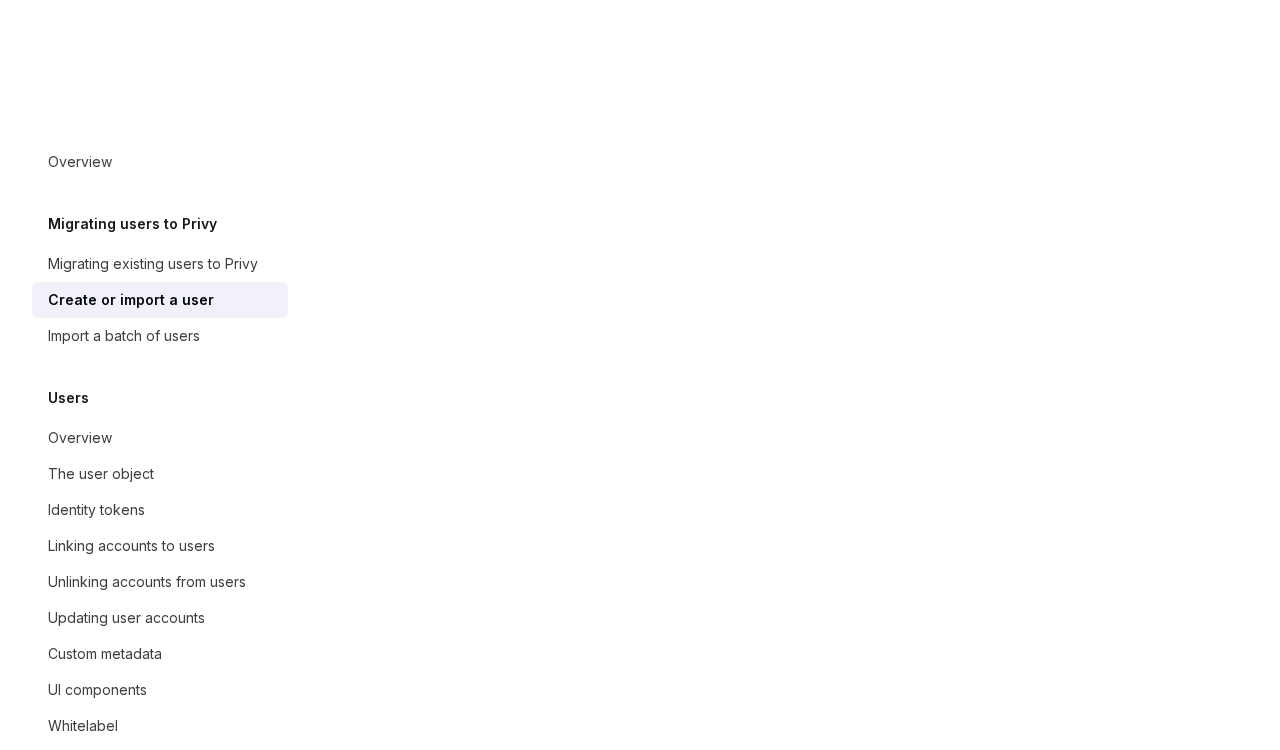 scroll, scrollTop: 0, scrollLeft: 0, axis: both 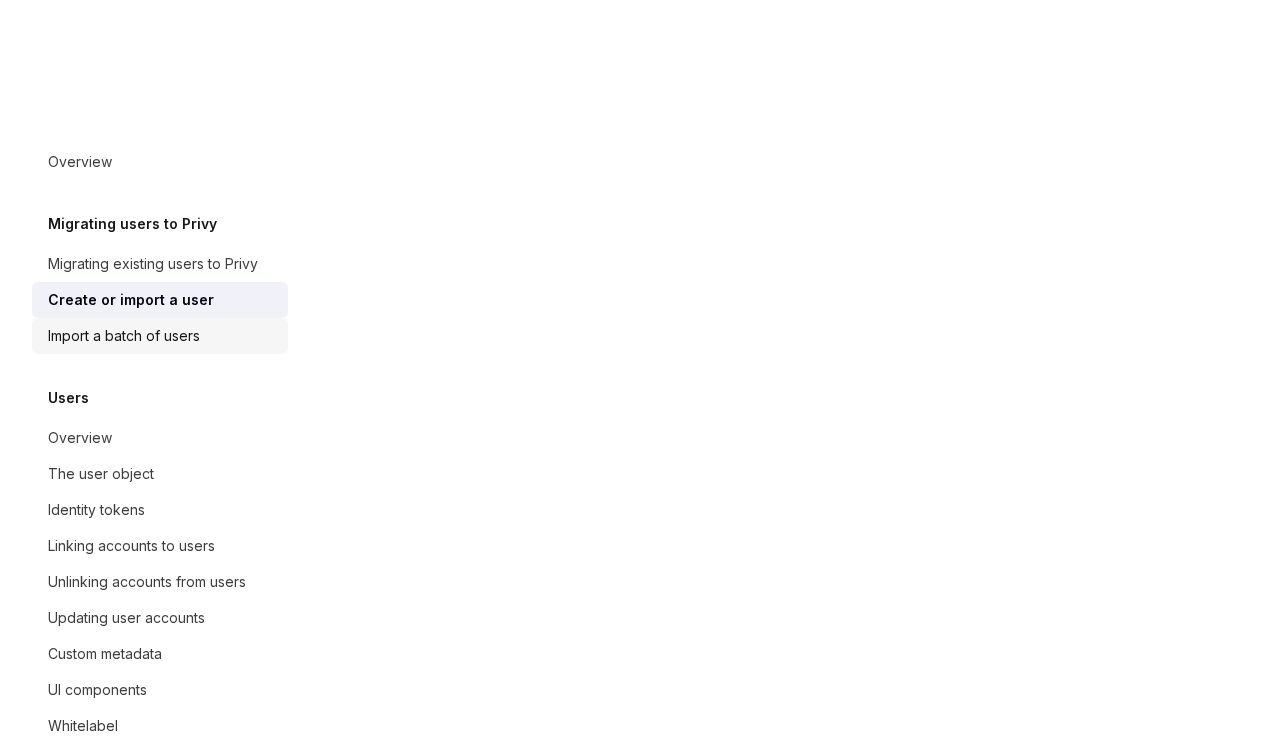 click on "Import a batch of users" at bounding box center (124, 336) 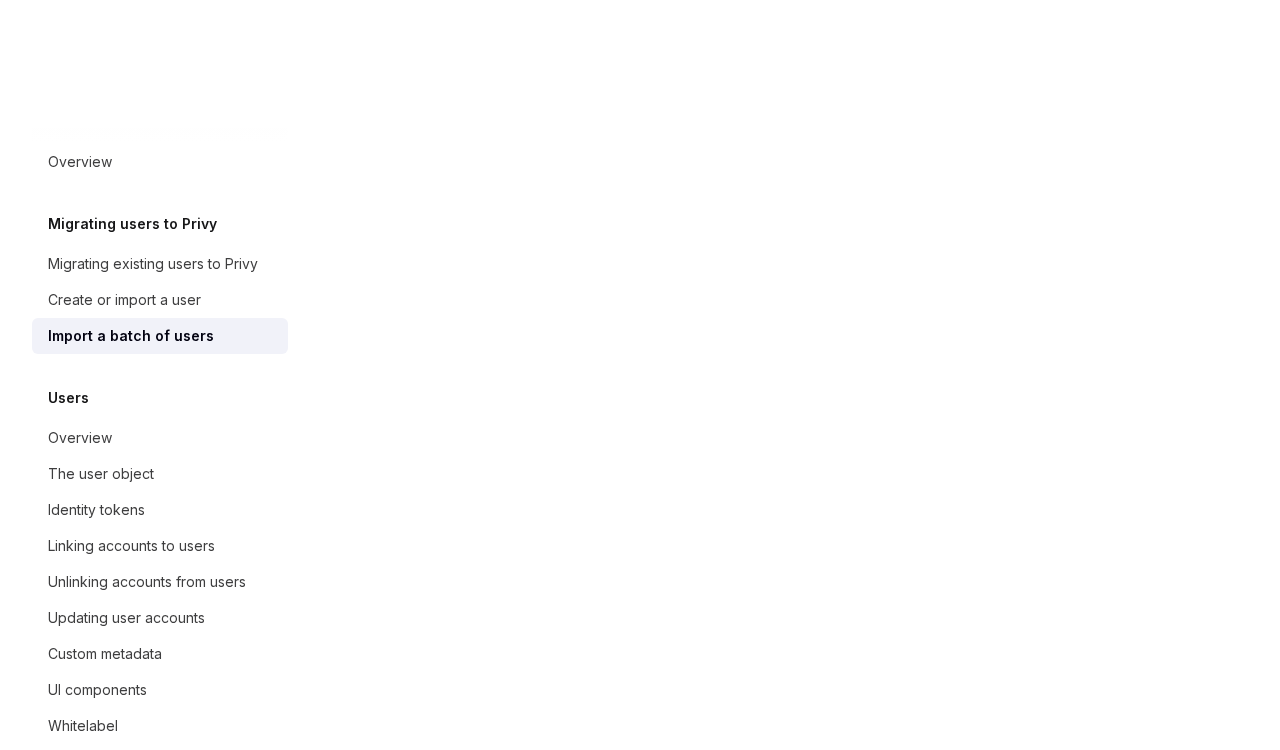 scroll, scrollTop: 0, scrollLeft: 0, axis: both 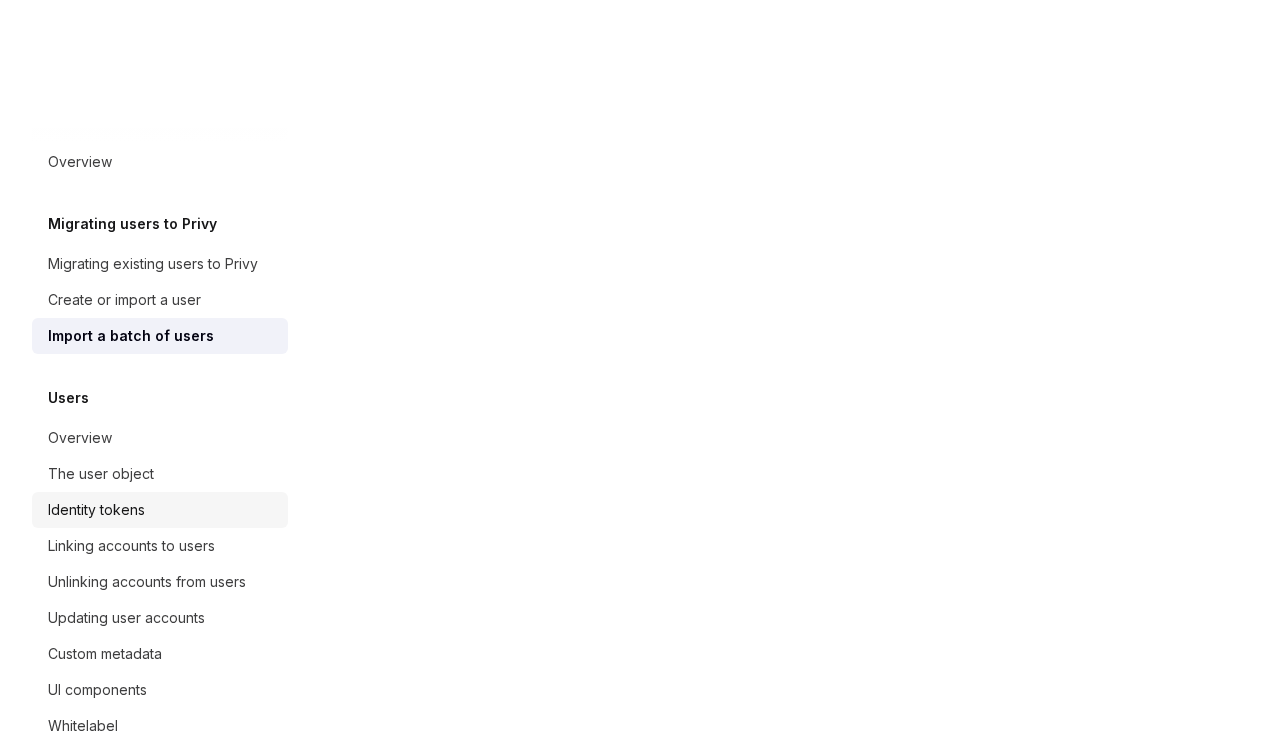 click on "Identity tokens" at bounding box center (162, 510) 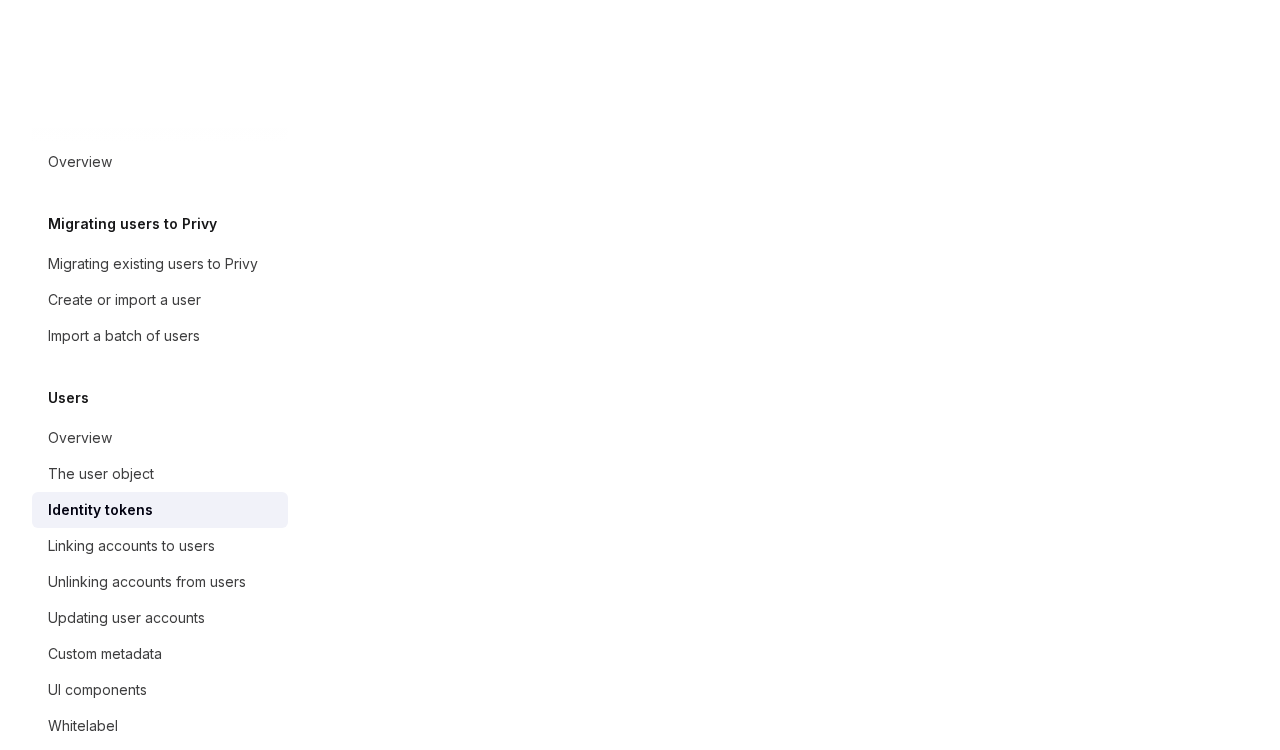 scroll, scrollTop: 0, scrollLeft: 0, axis: both 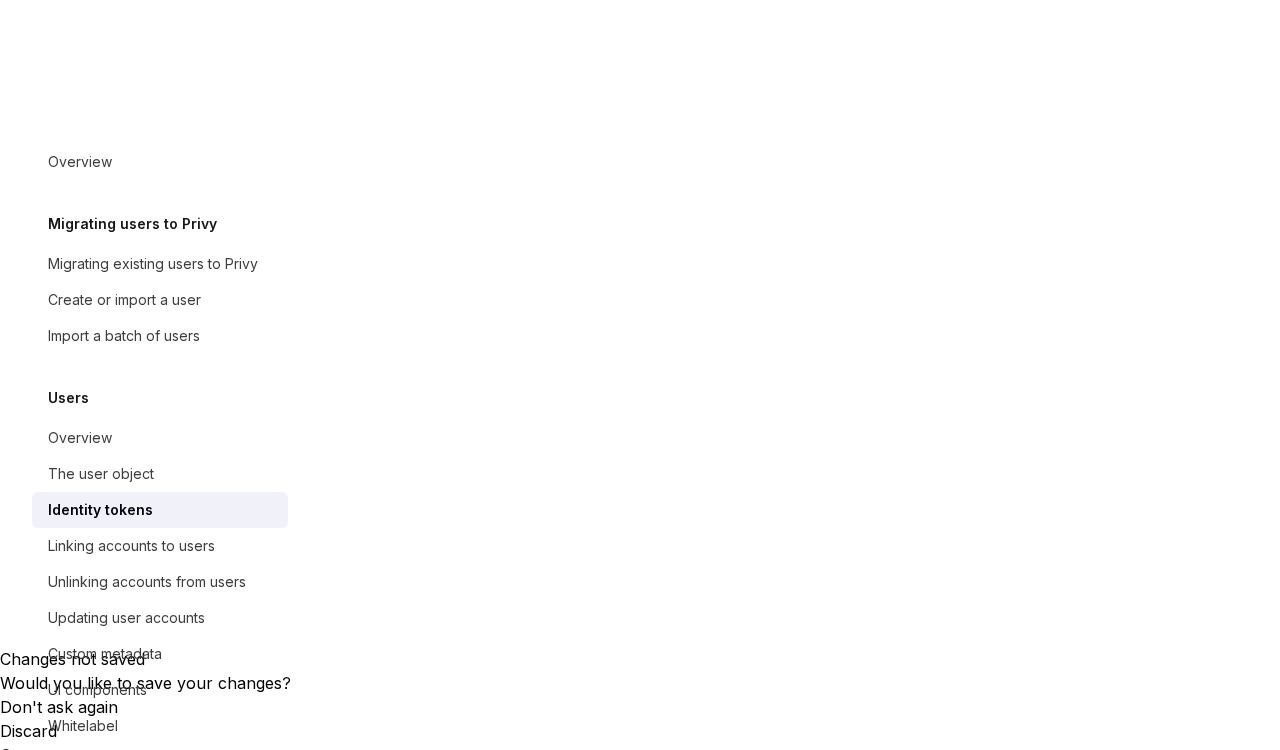 drag, startPoint x: 368, startPoint y: 354, endPoint x: 849, endPoint y: 491, distance: 500.12997 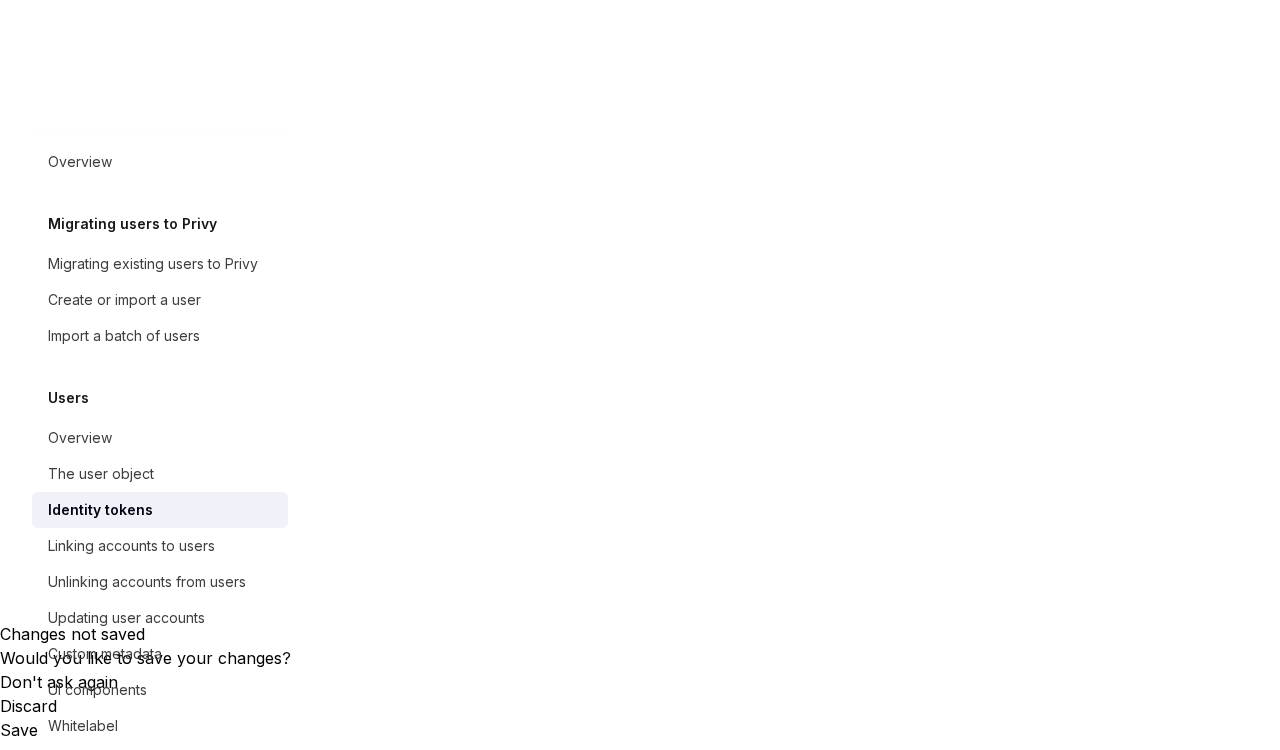 scroll, scrollTop: 298, scrollLeft: 0, axis: vertical 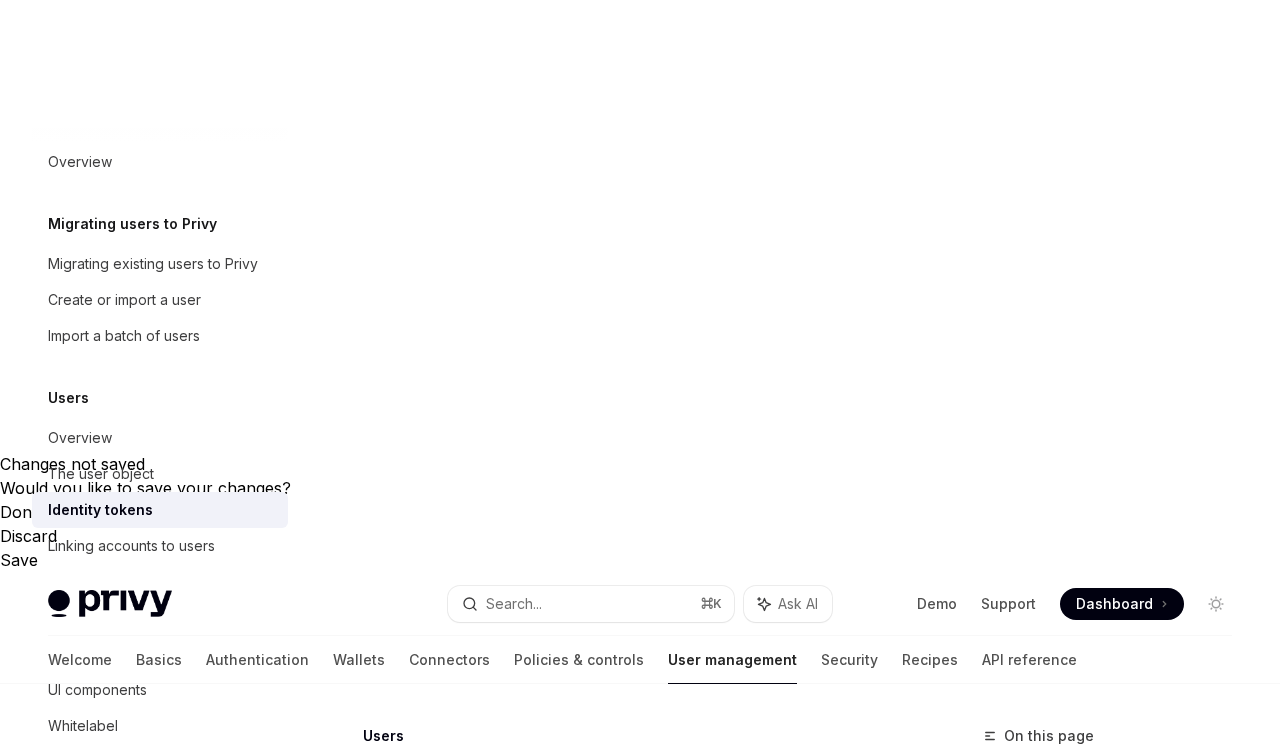 drag, startPoint x: 382, startPoint y: 470, endPoint x: 859, endPoint y: 506, distance: 478.35657 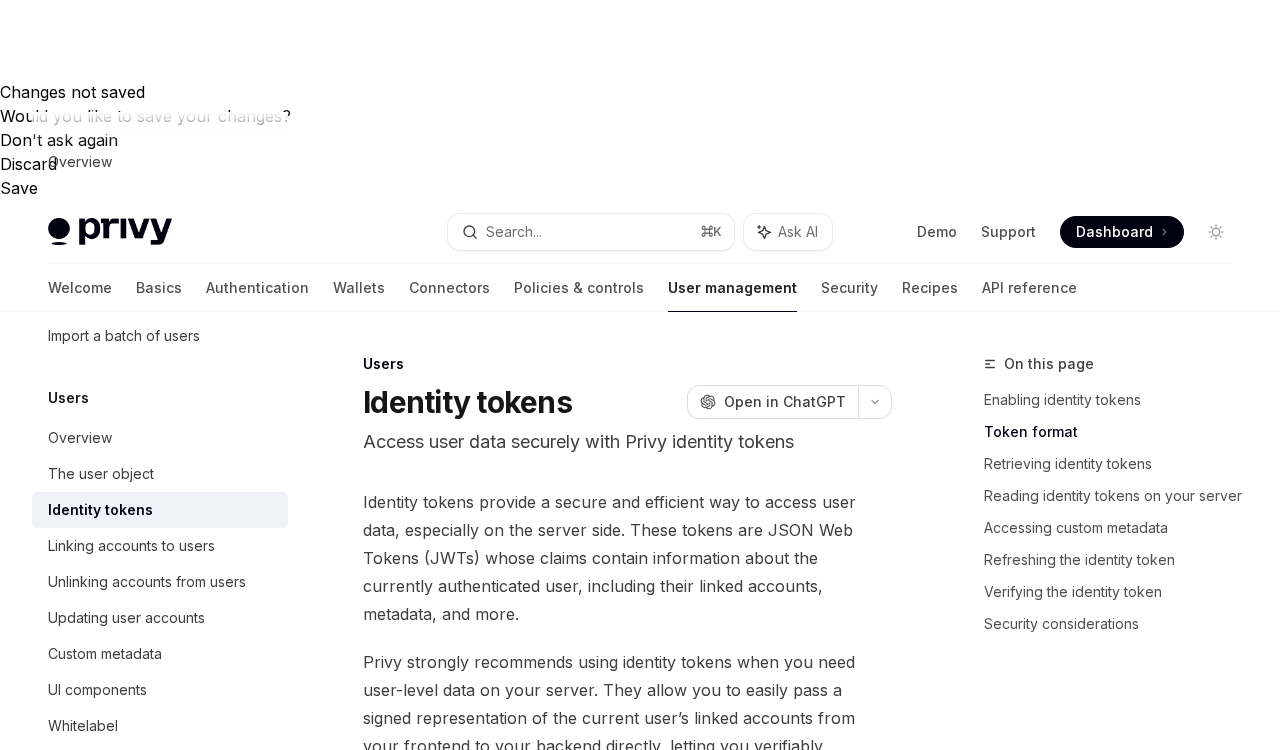 scroll, scrollTop: 987, scrollLeft: 0, axis: vertical 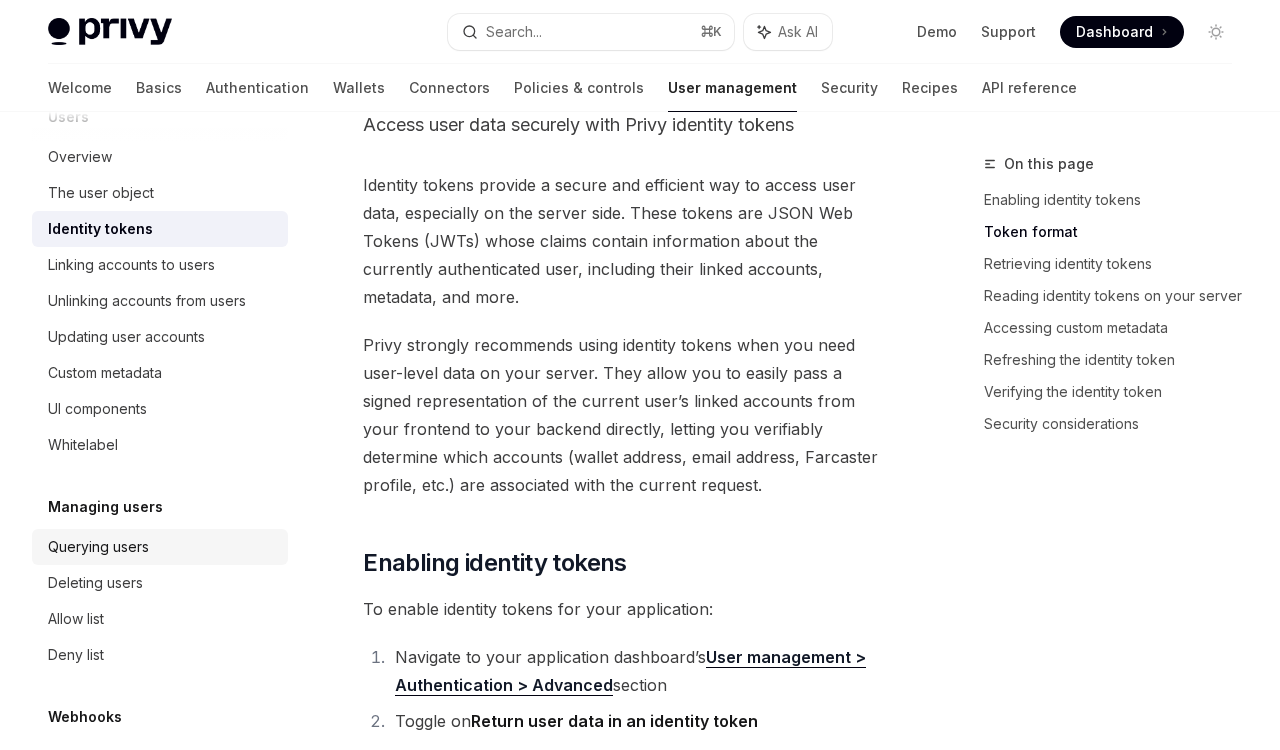 click on "Querying users" at bounding box center [160, 547] 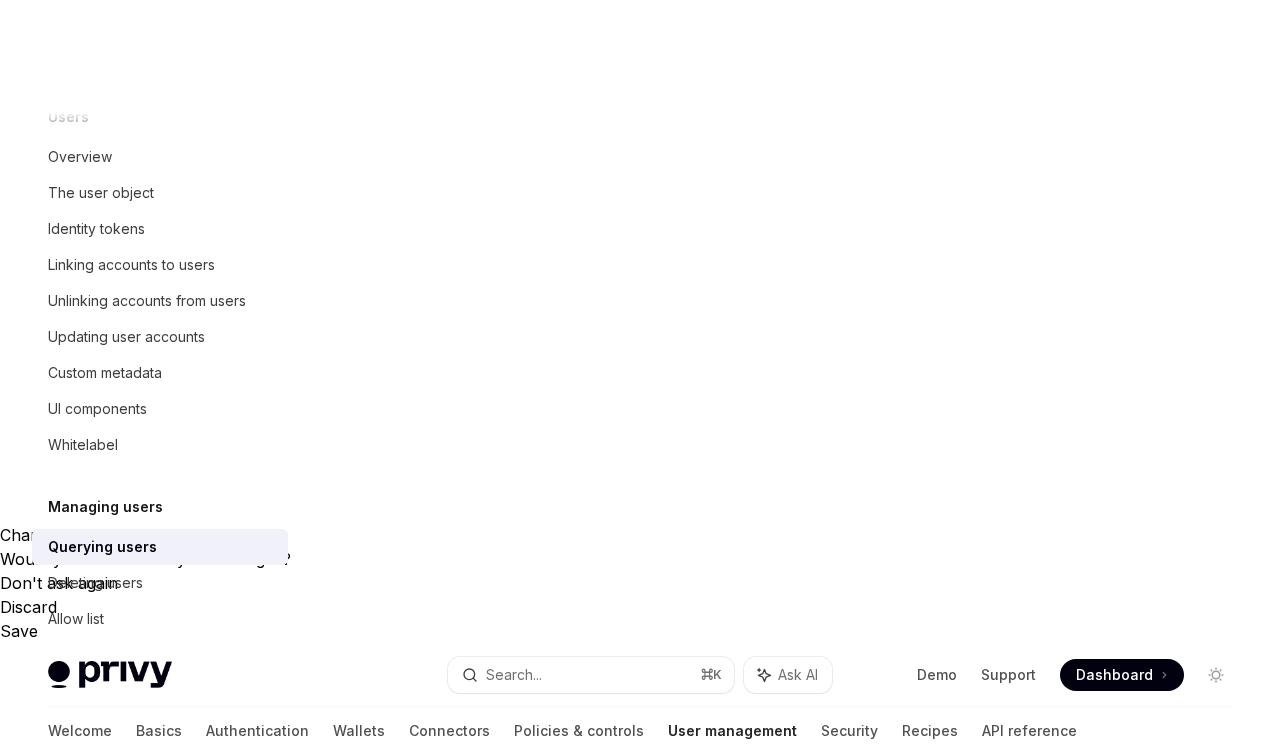 scroll, scrollTop: 0, scrollLeft: 0, axis: both 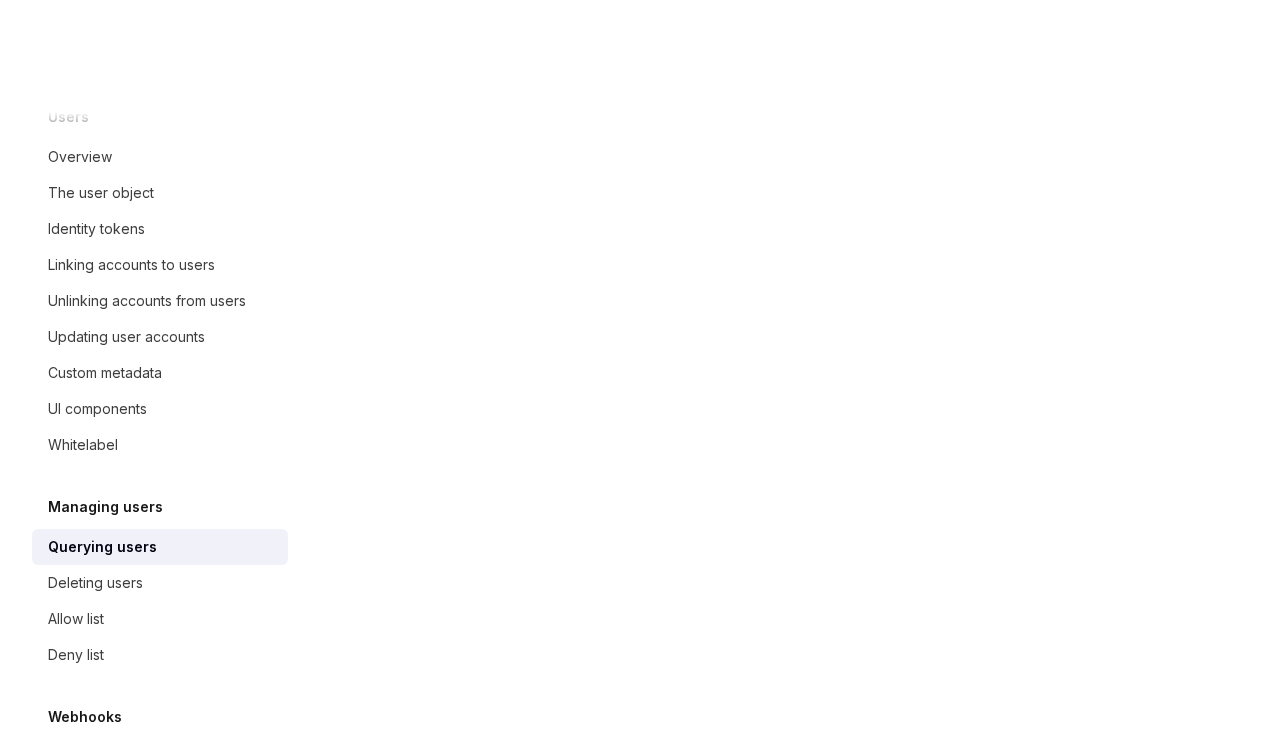 click on "Search... ⌘ K" at bounding box center [591, 902] 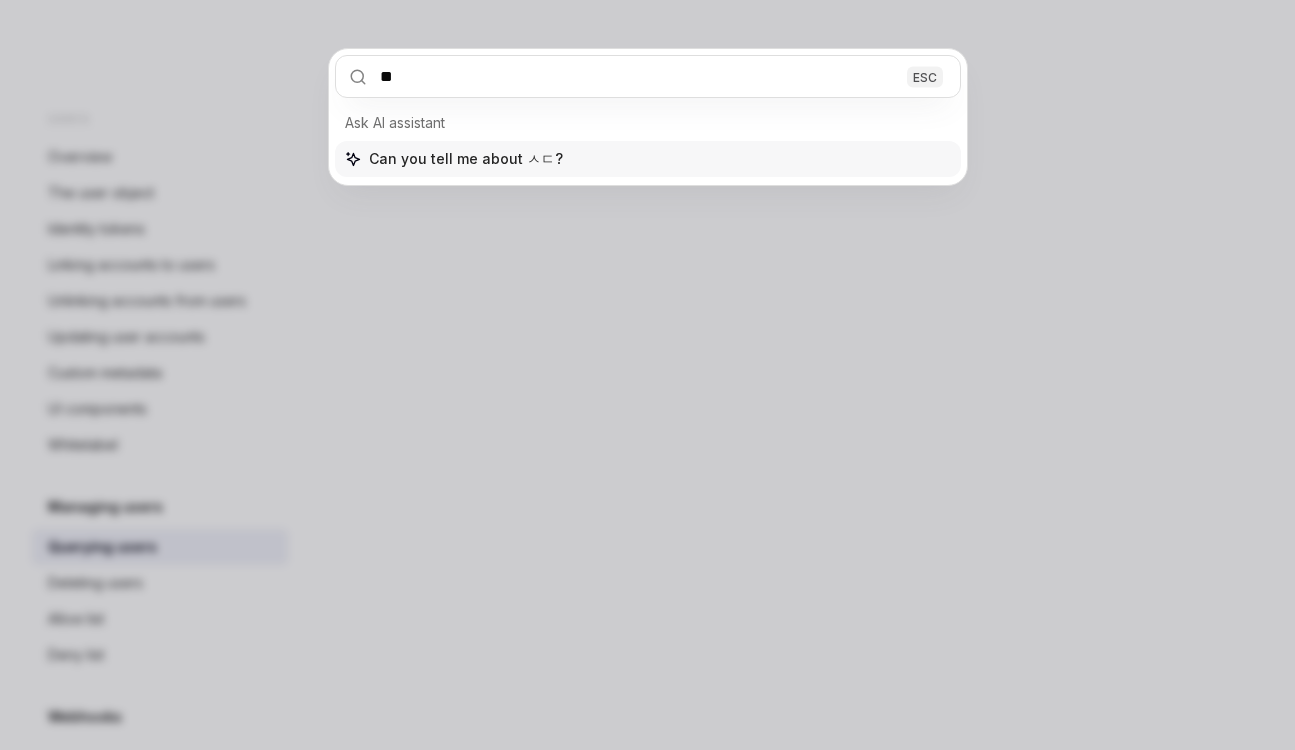 type on "*" 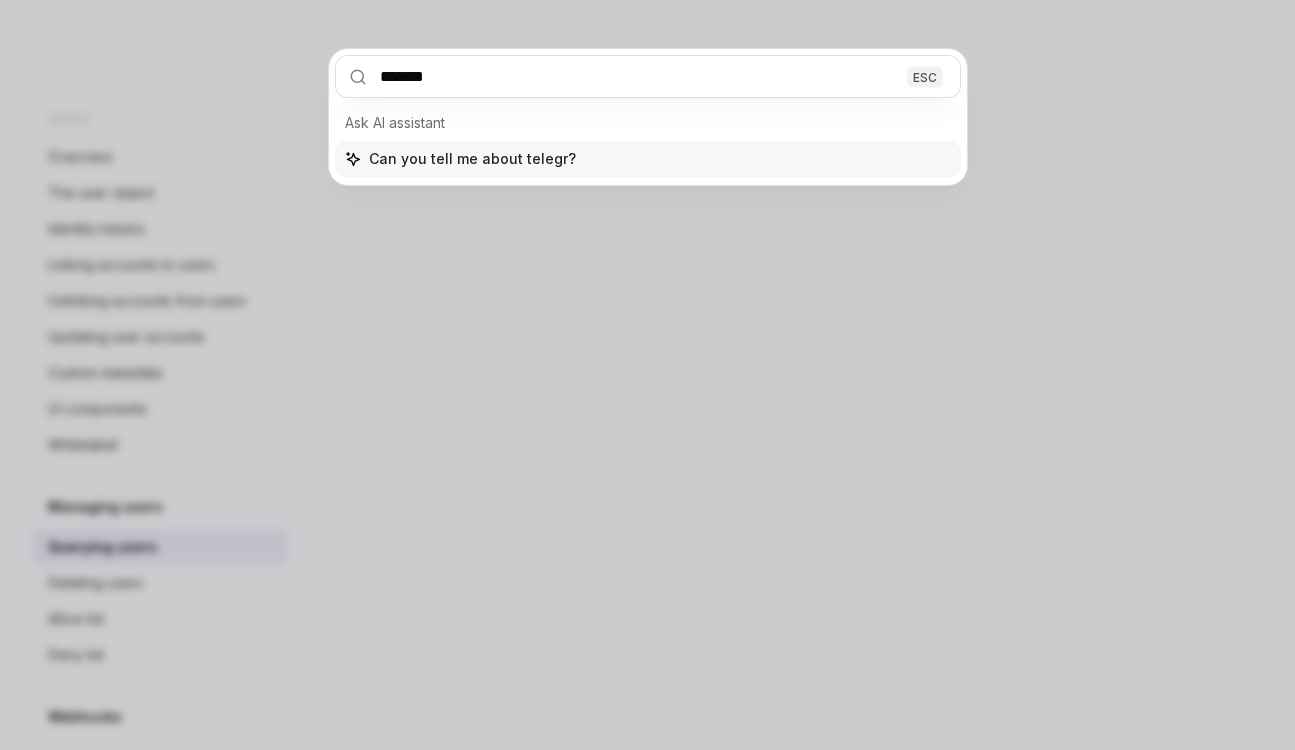 type on "********" 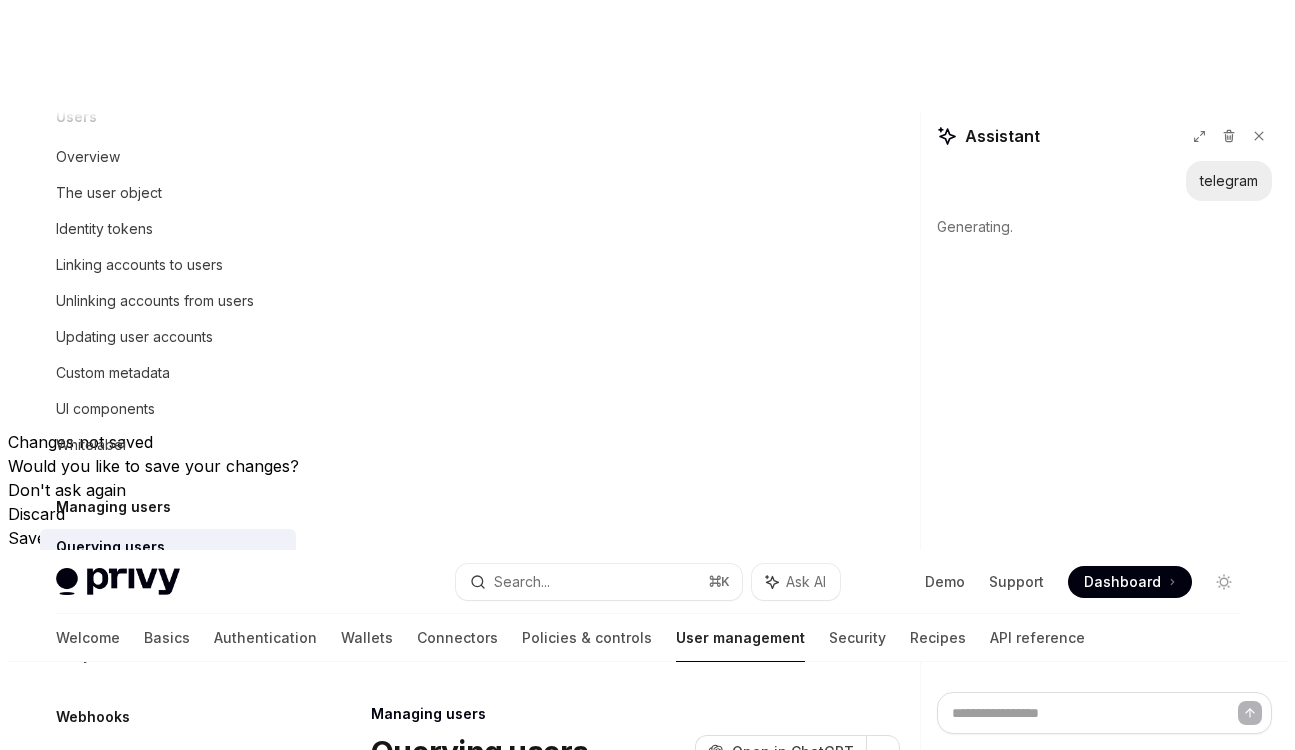 scroll, scrollTop: 326, scrollLeft: 0, axis: vertical 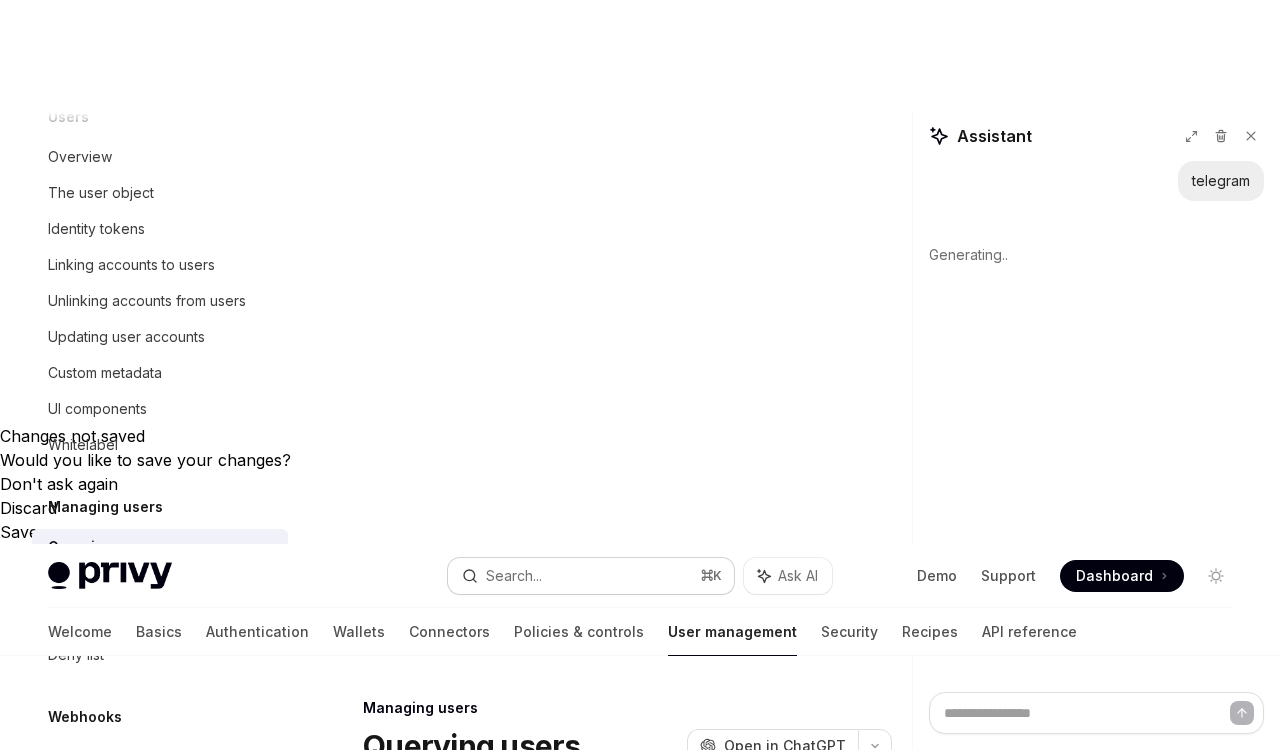 click on "Search... ⌘ K" at bounding box center (591, 576) 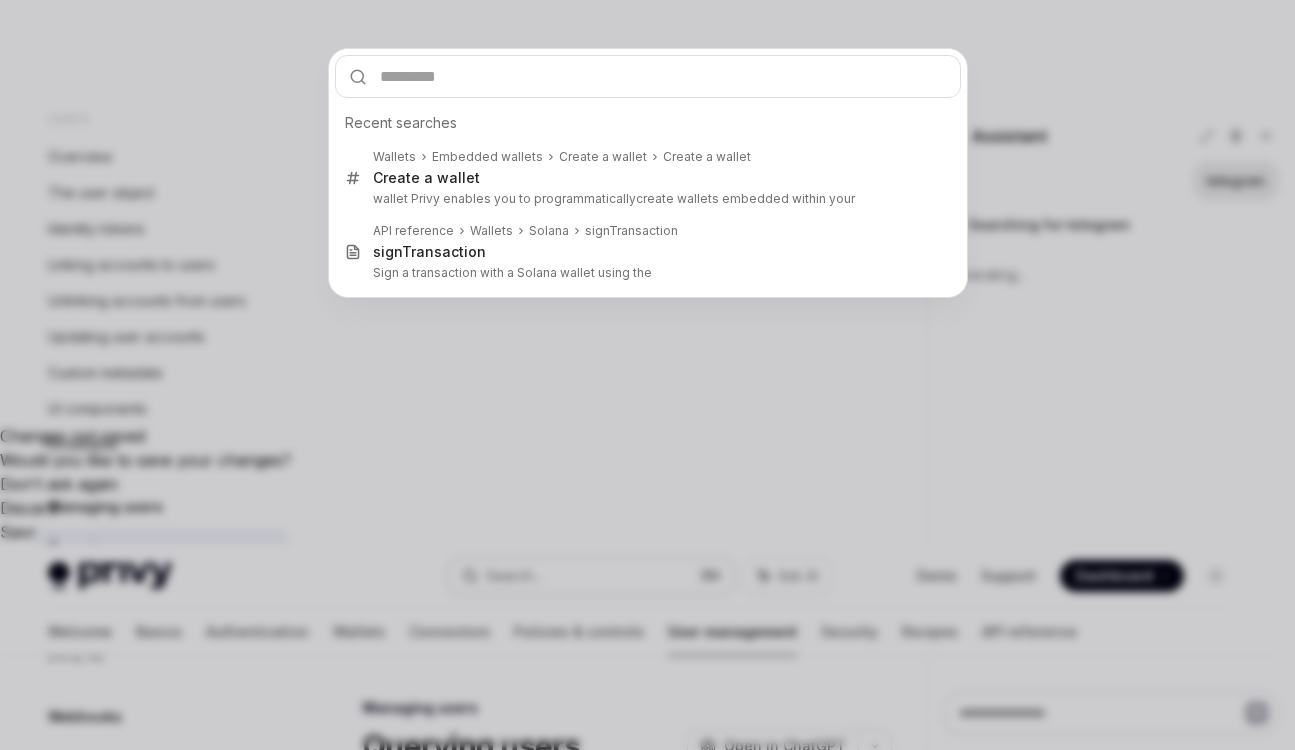 type on "*" 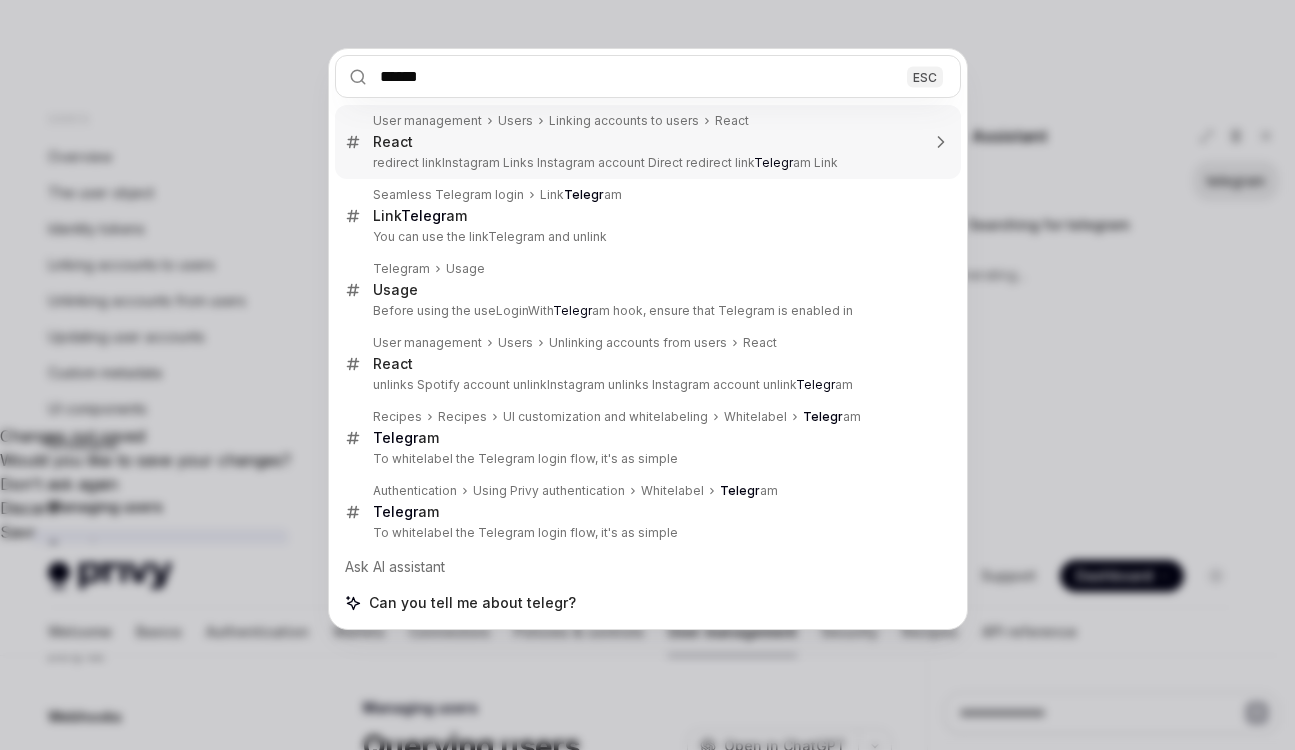 type on "*******" 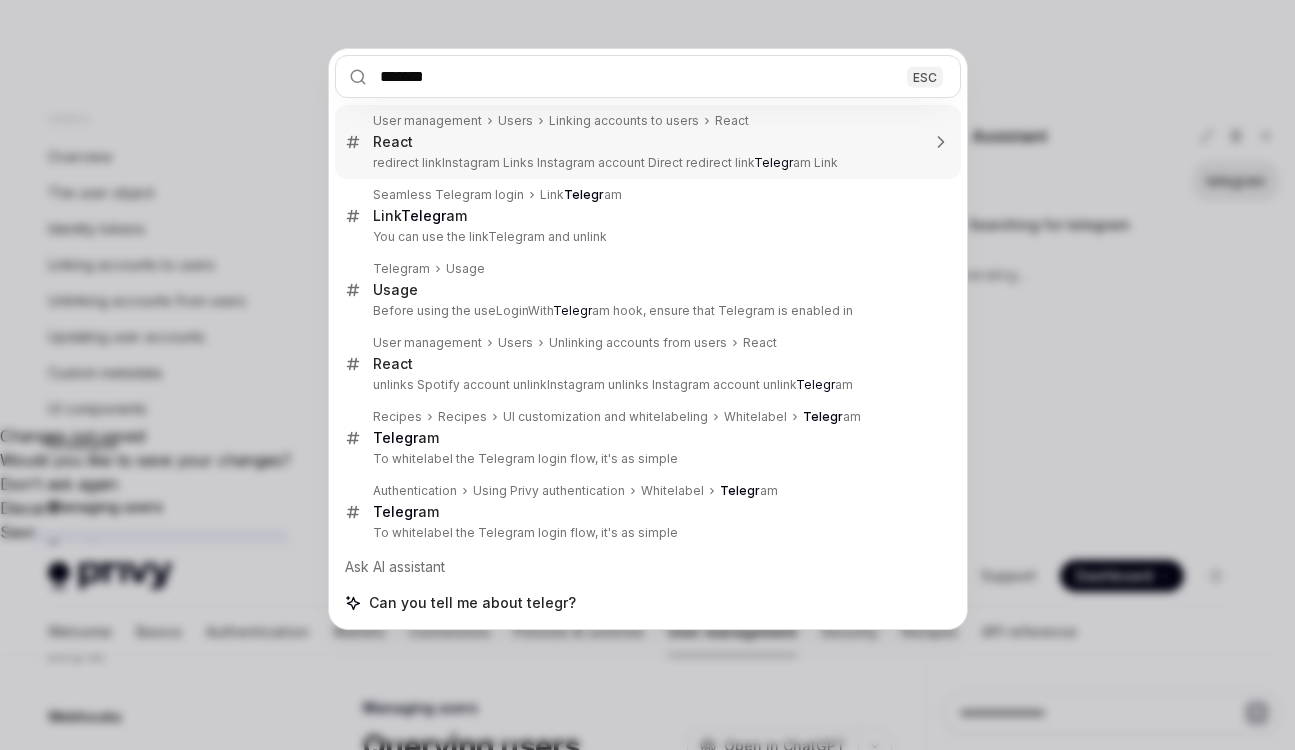 type on "*" 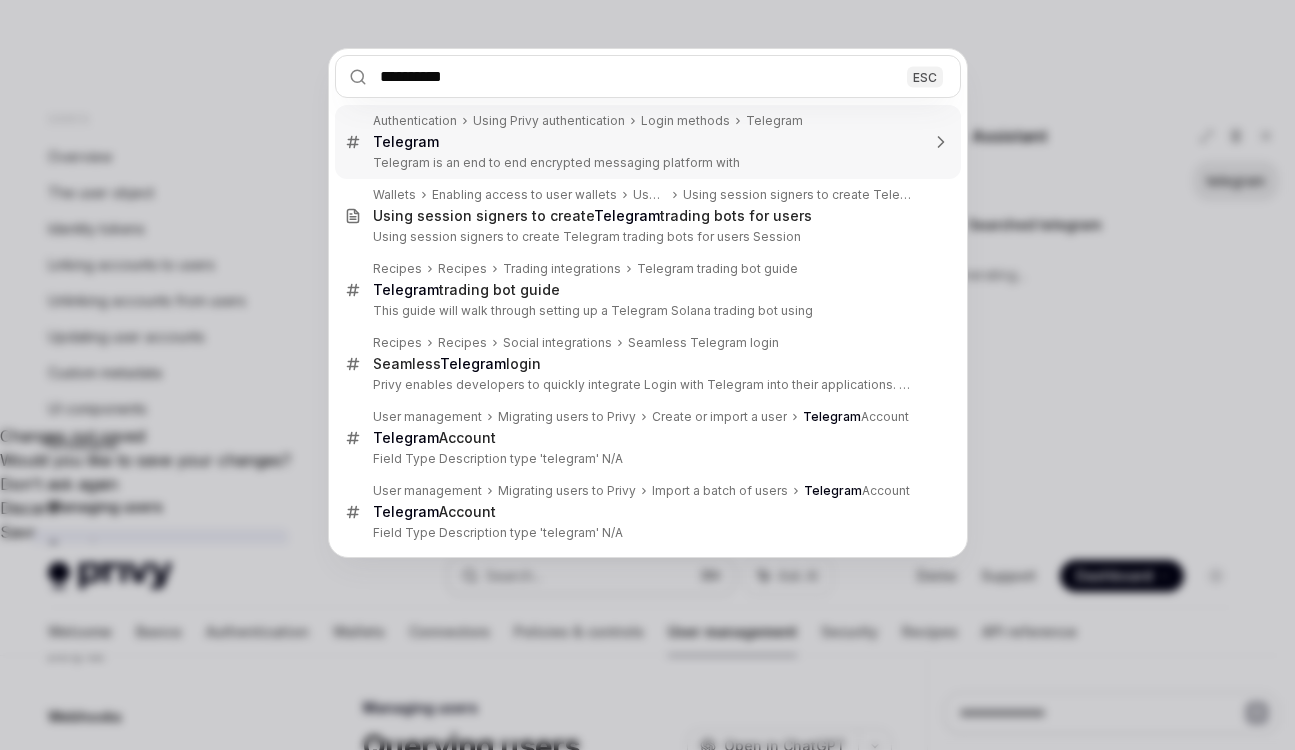 type on "**********" 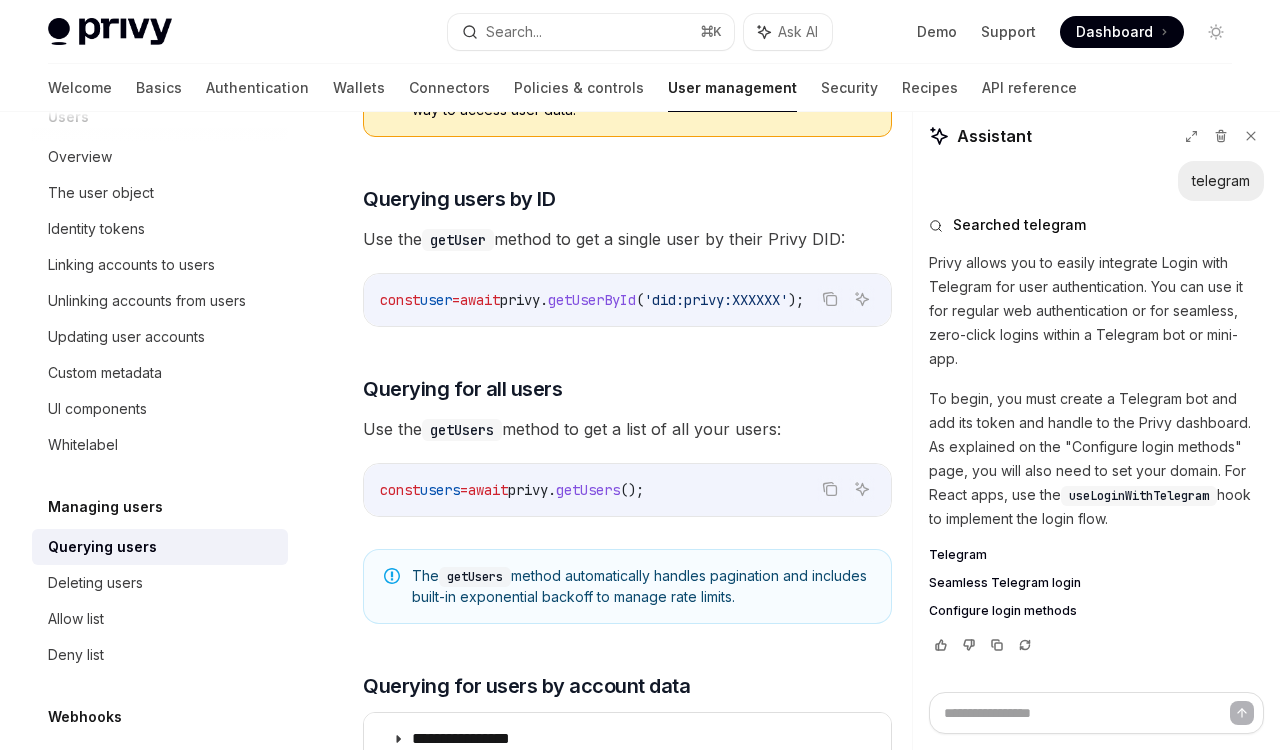 scroll, scrollTop: 0, scrollLeft: 0, axis: both 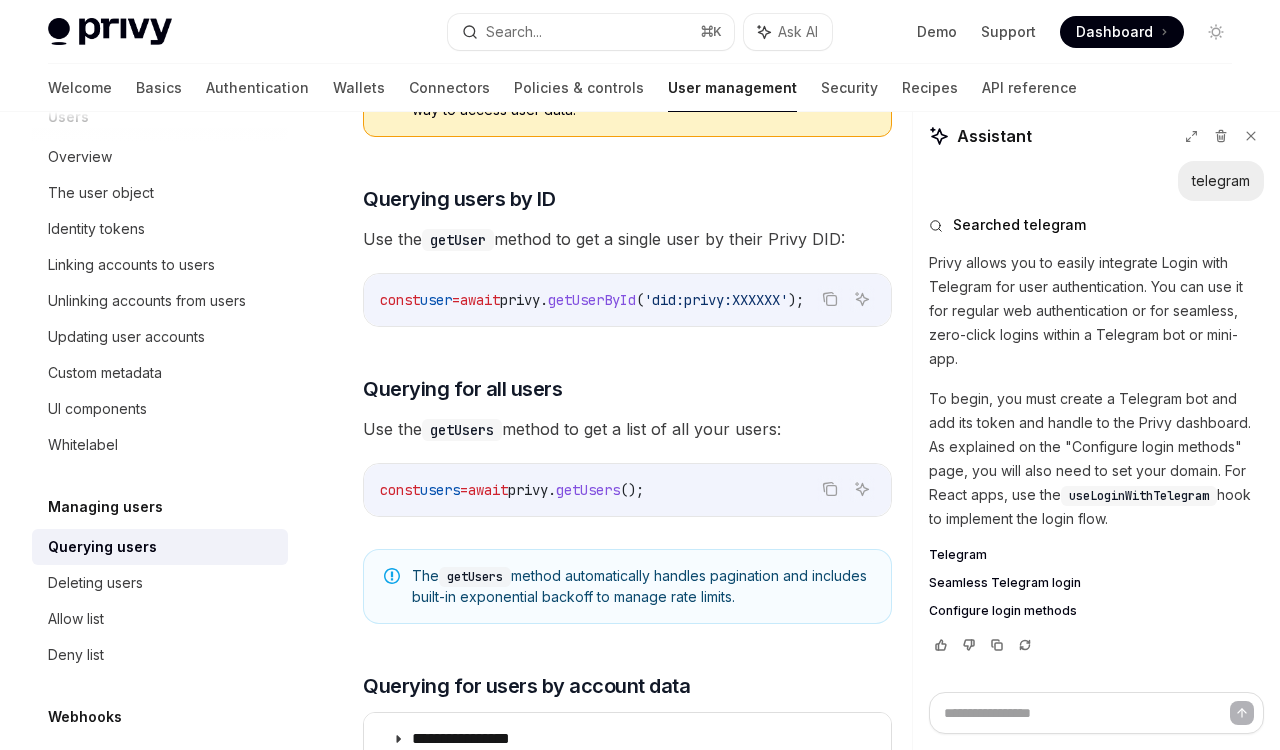 click 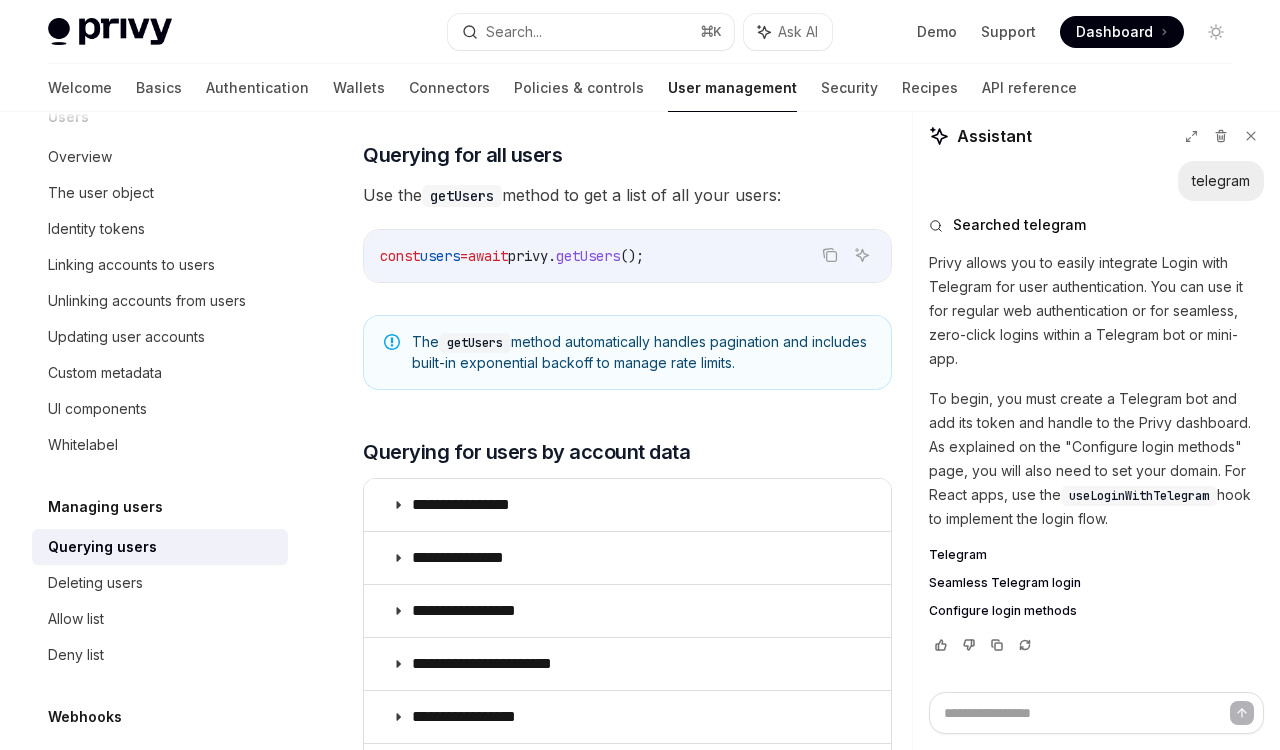 scroll, scrollTop: 0, scrollLeft: 0, axis: both 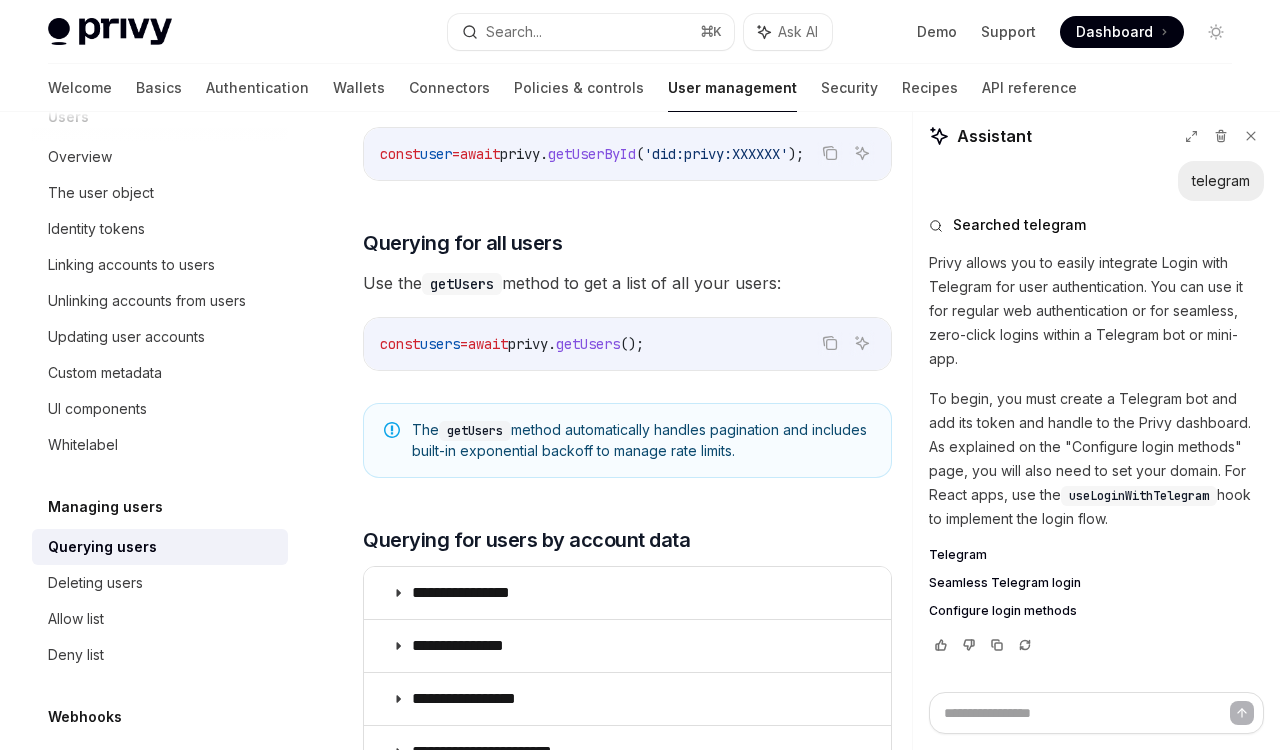 click on "Use the  getUserByTelegramUserId  method to get a user by their Telegram User ID: Copy Ask AI const  user  =  await  privy . getUserByTelegramUserId ( '[TELEGRAM_USER_ID]' );" at bounding box center [627, 1185] 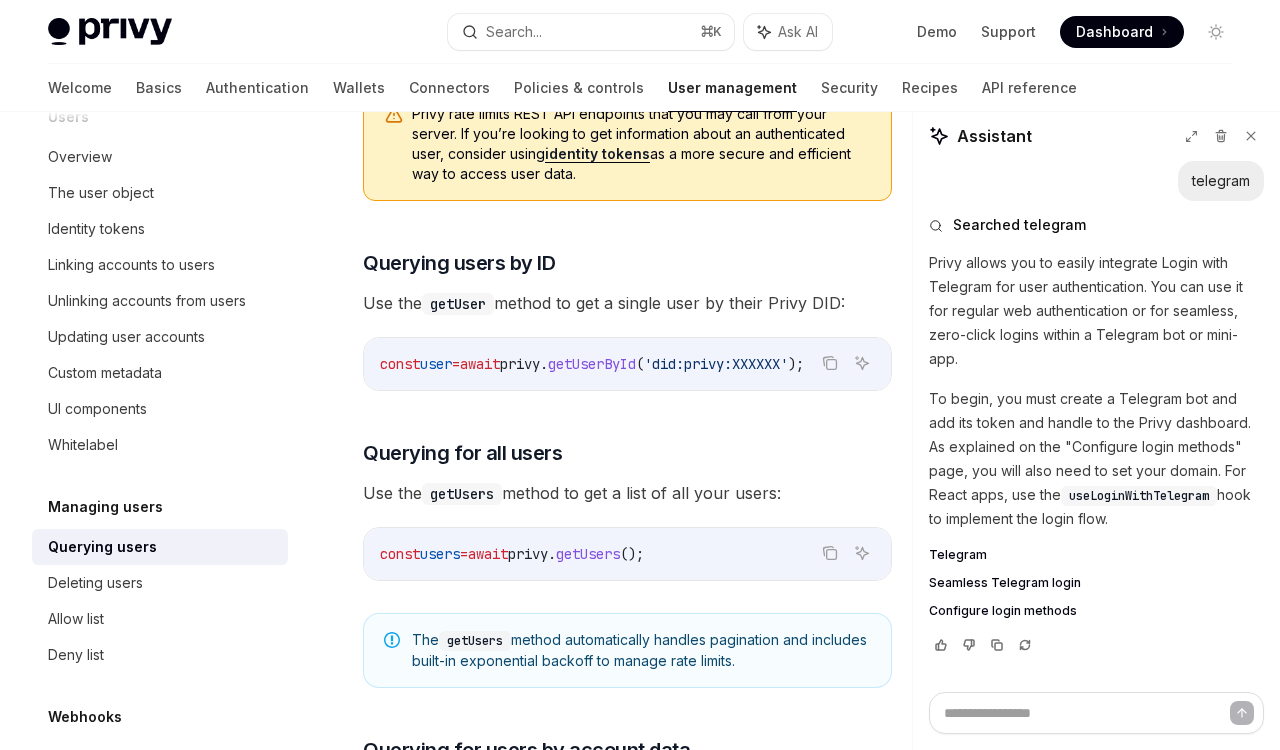 scroll, scrollTop: 1664, scrollLeft: 0, axis: vertical 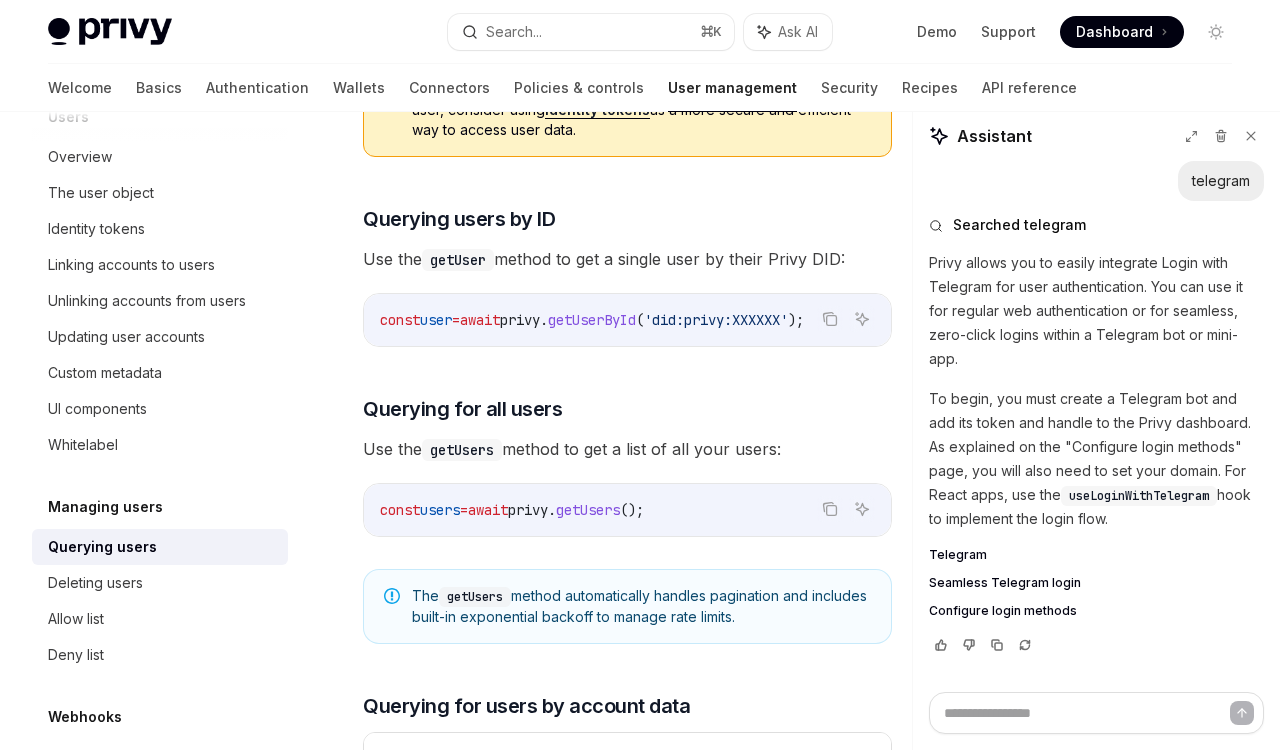 drag, startPoint x: 617, startPoint y: 540, endPoint x: 840, endPoint y: 546, distance: 223.0807 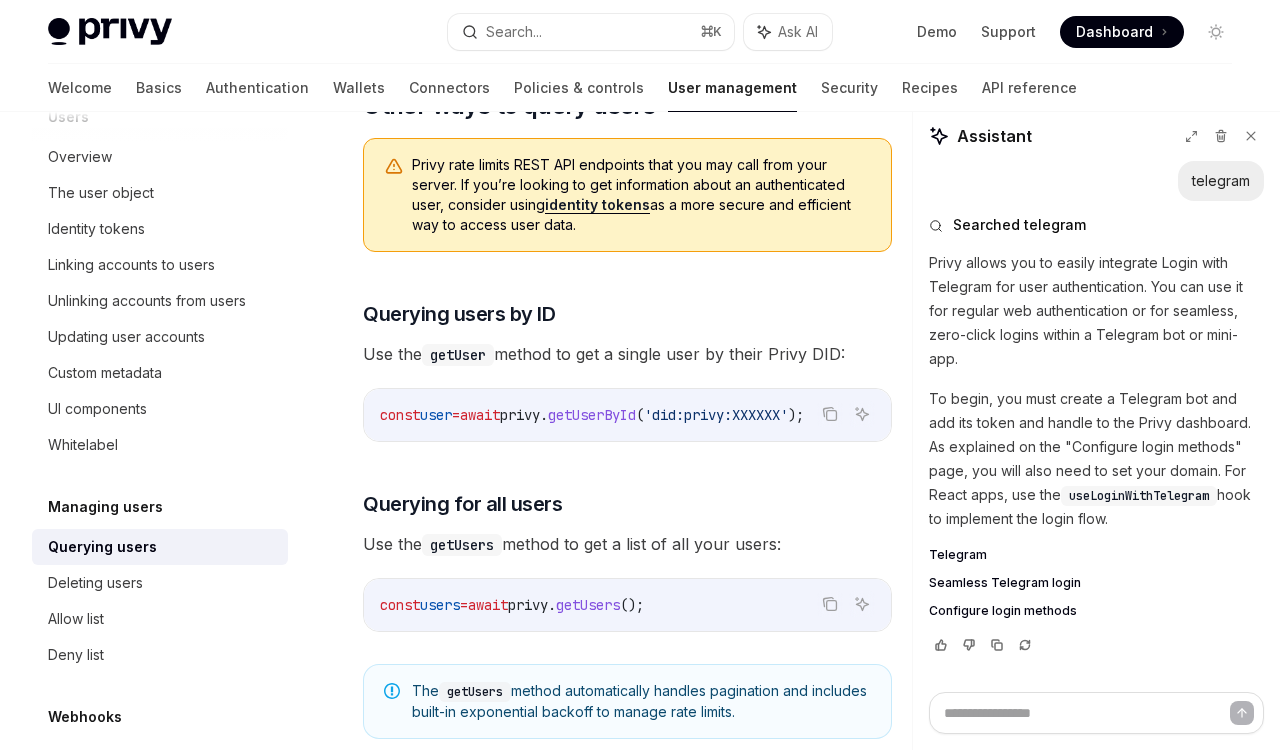 scroll, scrollTop: 1573, scrollLeft: 0, axis: vertical 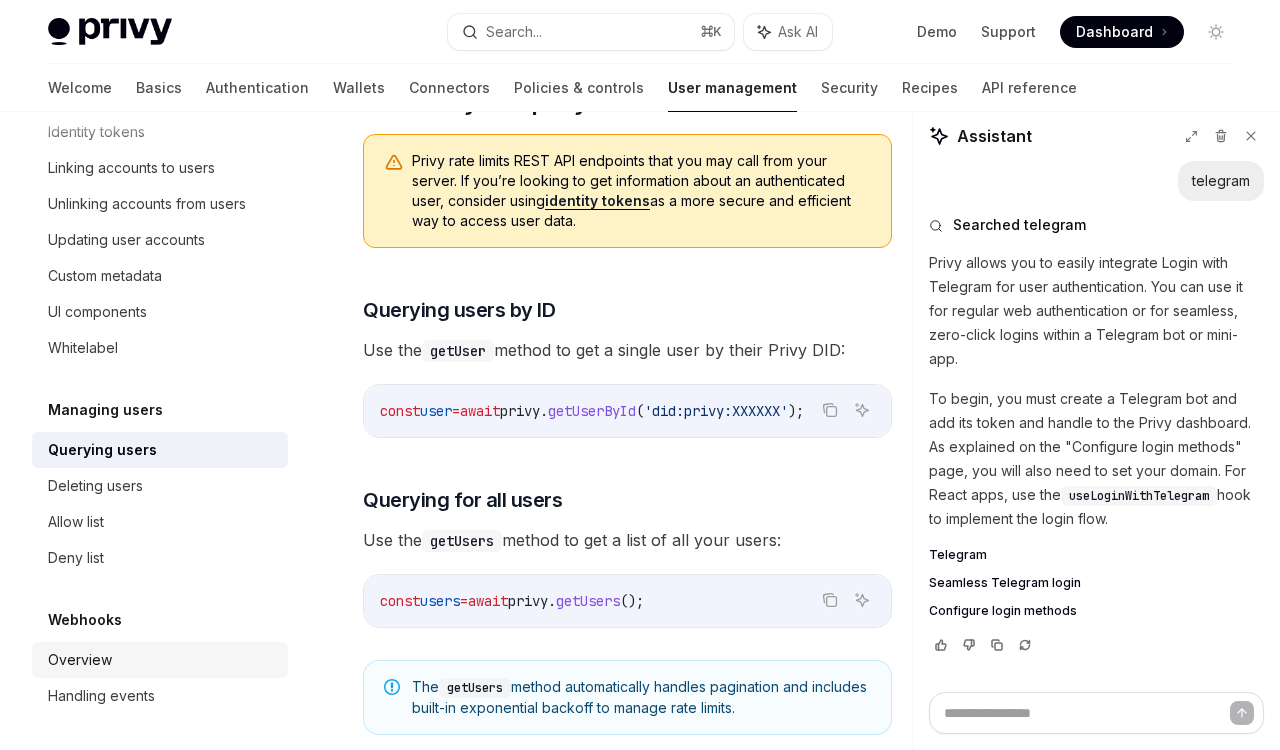 click on "Overview" at bounding box center (80, 660) 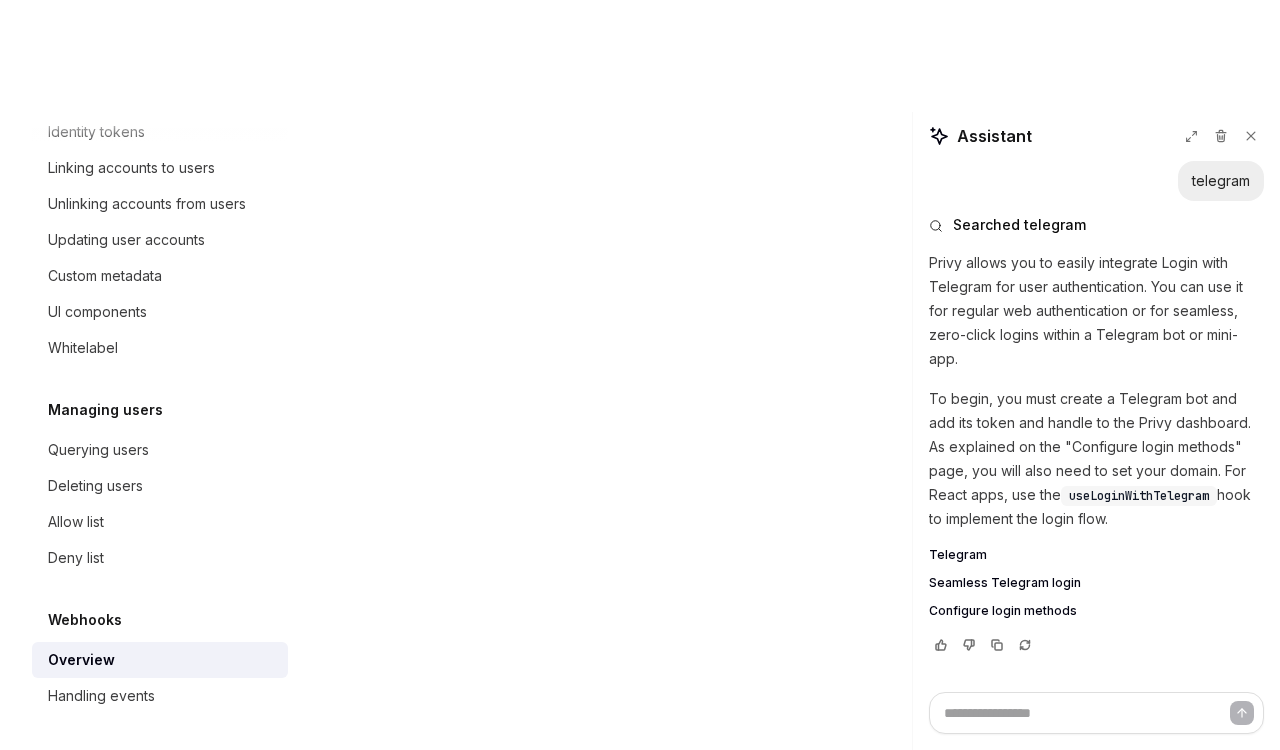 scroll, scrollTop: 0, scrollLeft: 0, axis: both 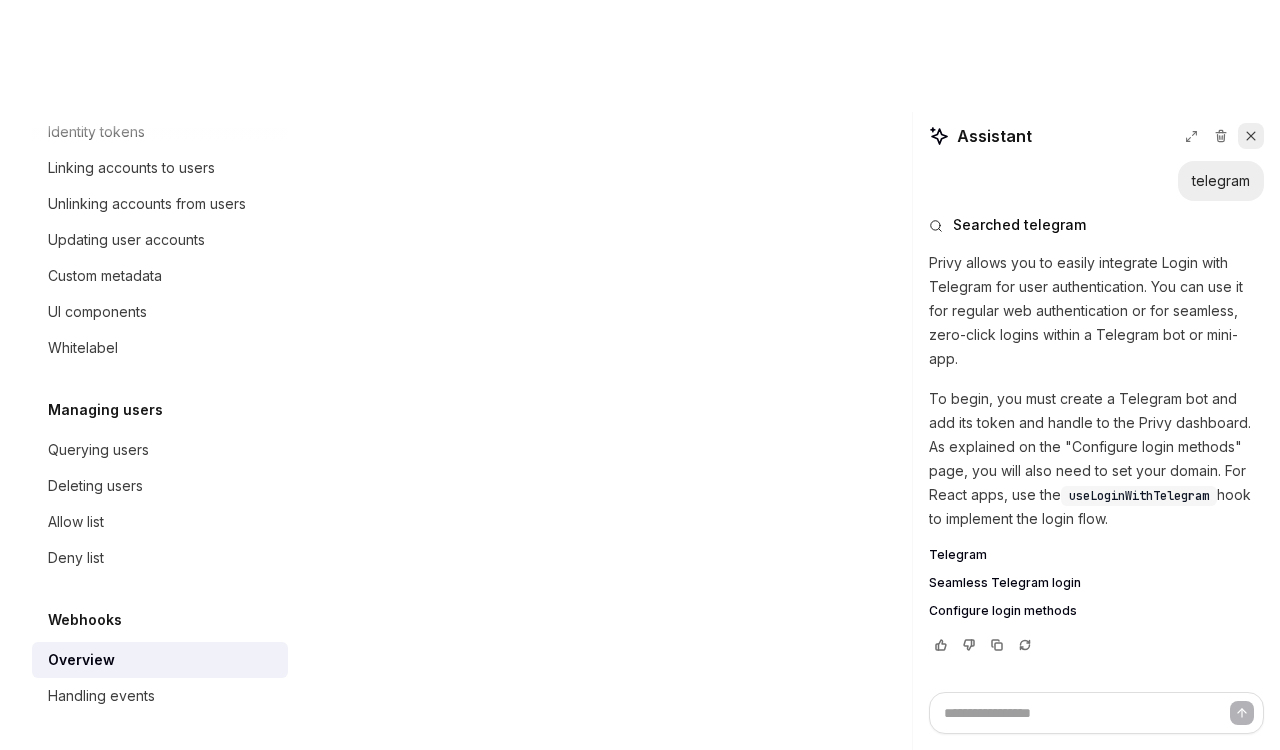 click 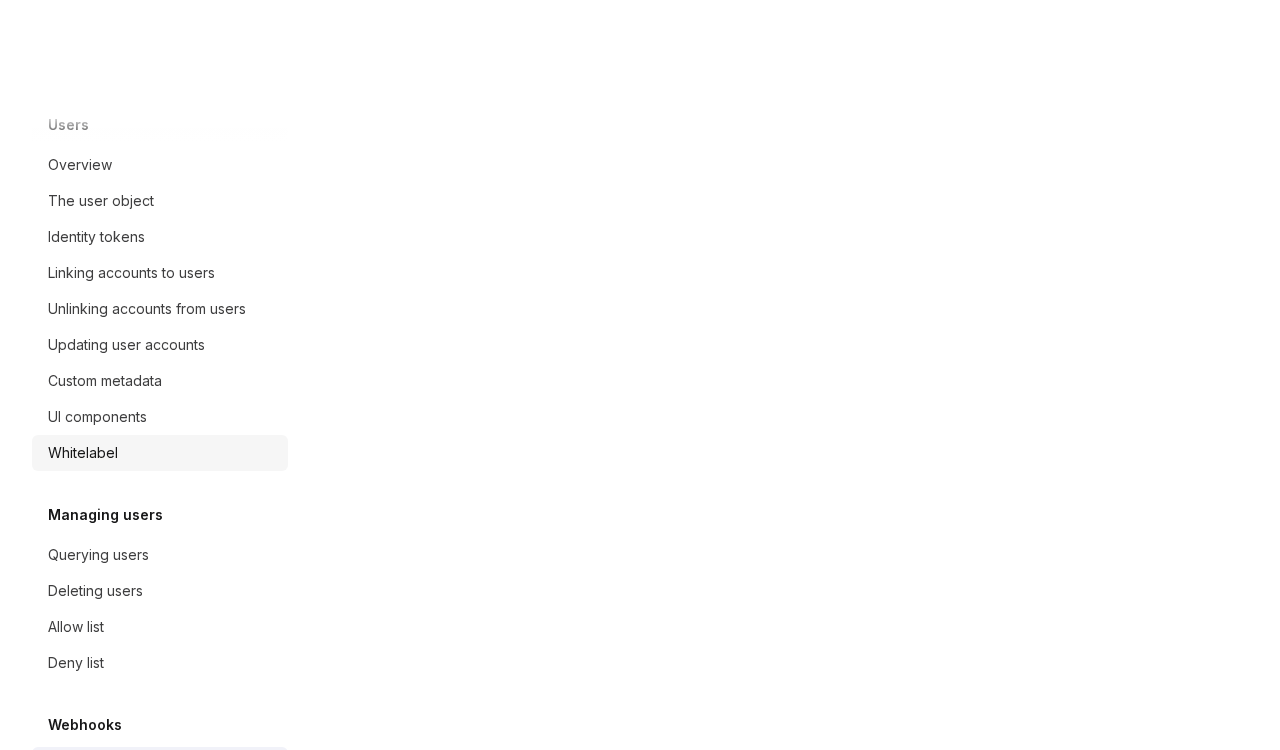 scroll, scrollTop: 46, scrollLeft: 0, axis: vertical 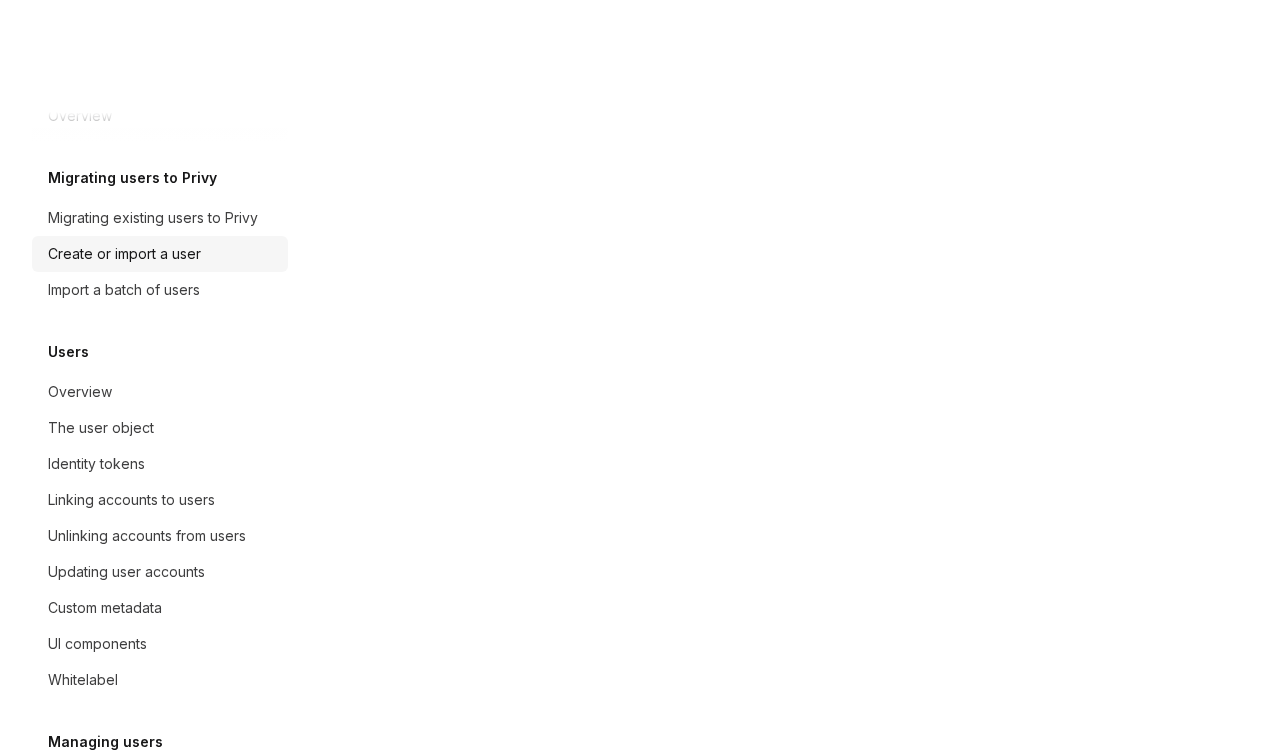 click on "Create or import a user" at bounding box center (162, 254) 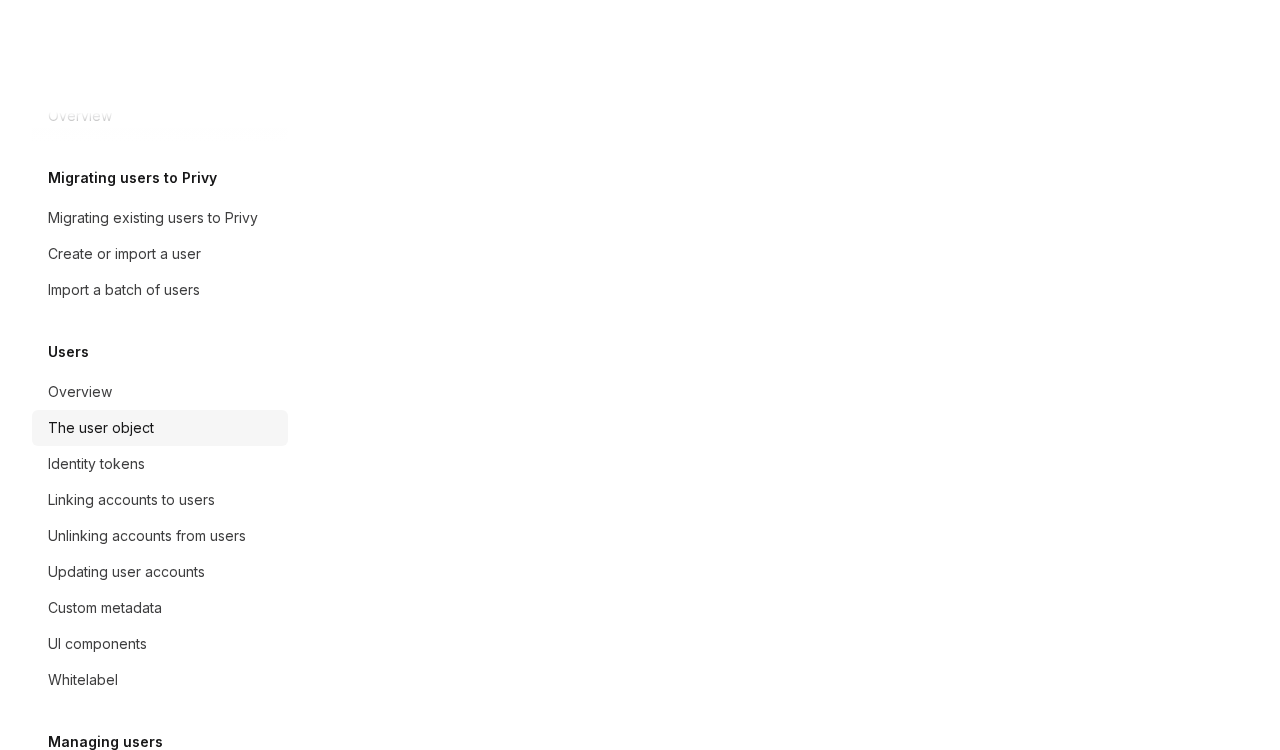 type on "*" 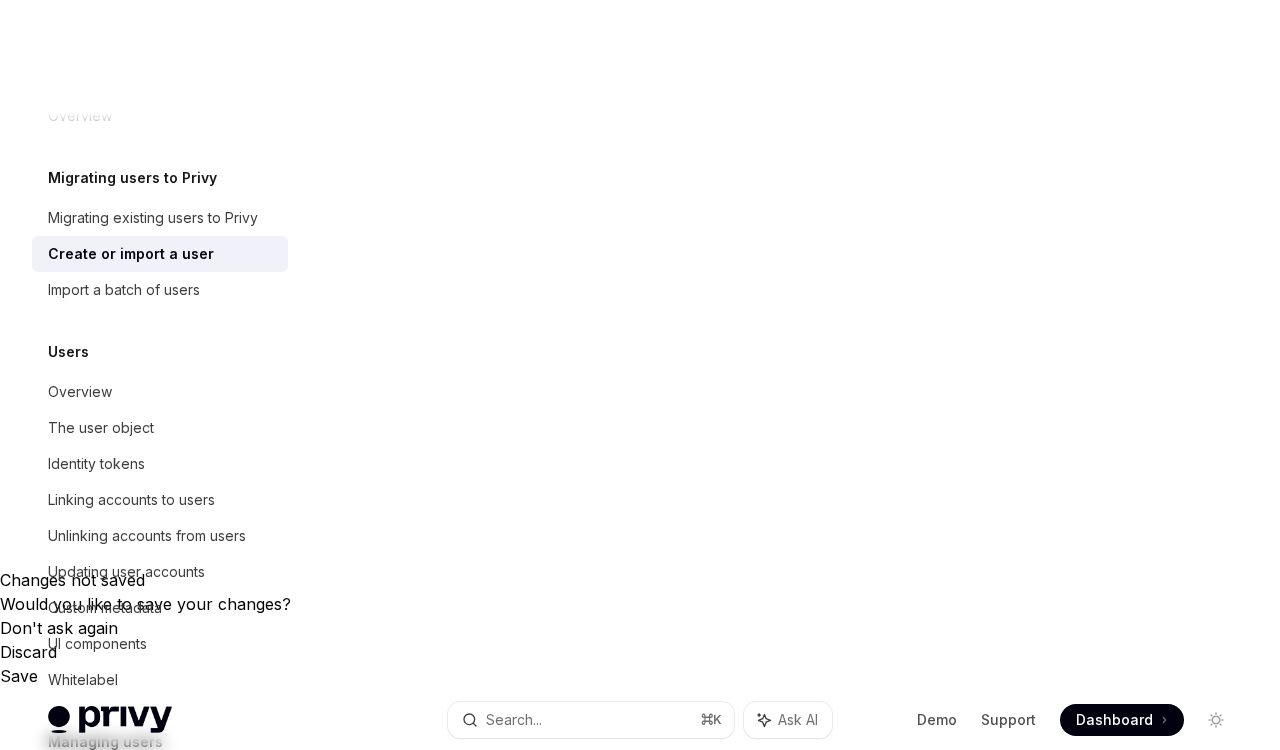 scroll, scrollTop: 392, scrollLeft: 0, axis: vertical 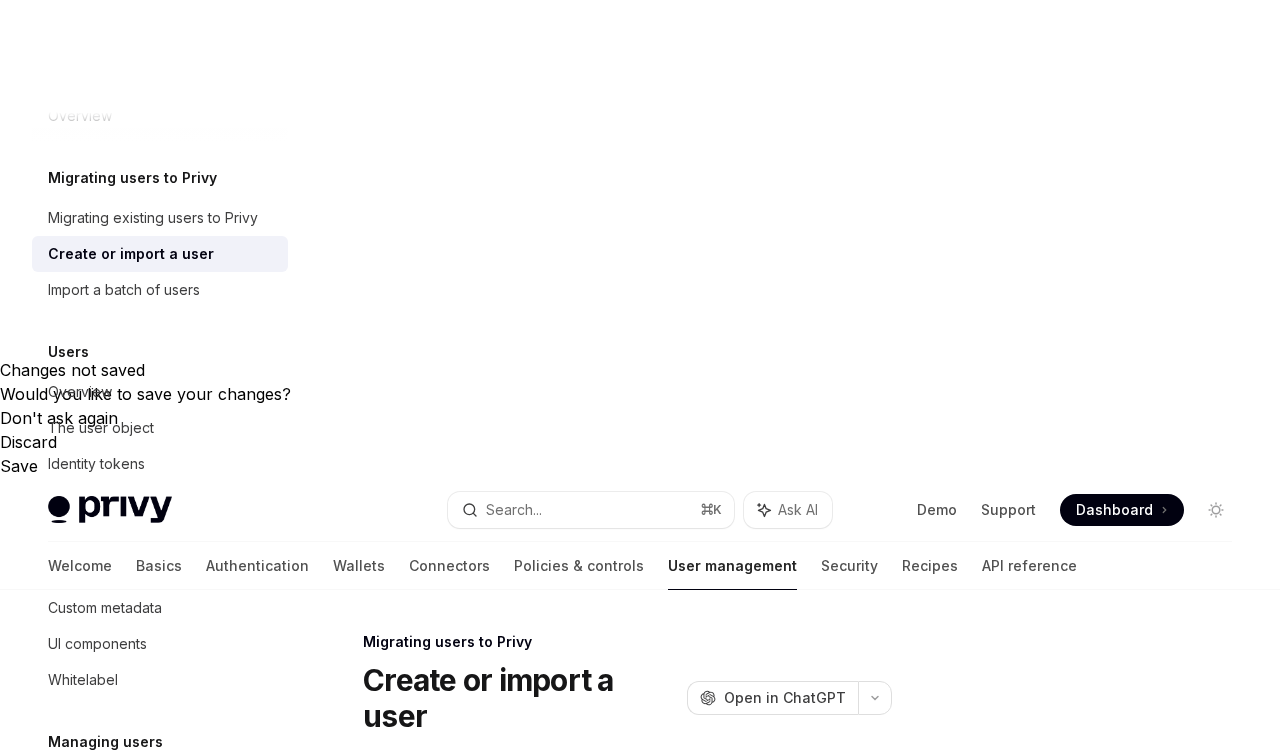 drag, startPoint x: 396, startPoint y: 298, endPoint x: 783, endPoint y: 503, distance: 437.94293 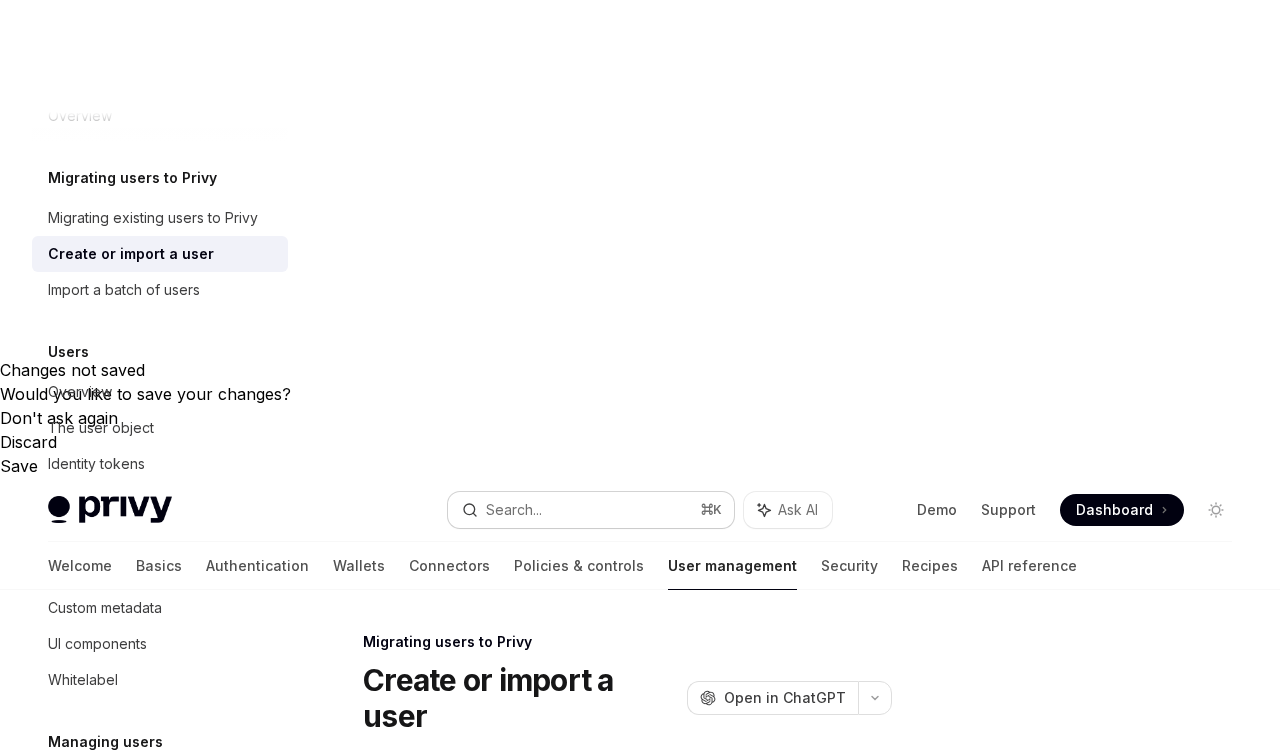 click on "Search... ⌘ K" at bounding box center (591, 510) 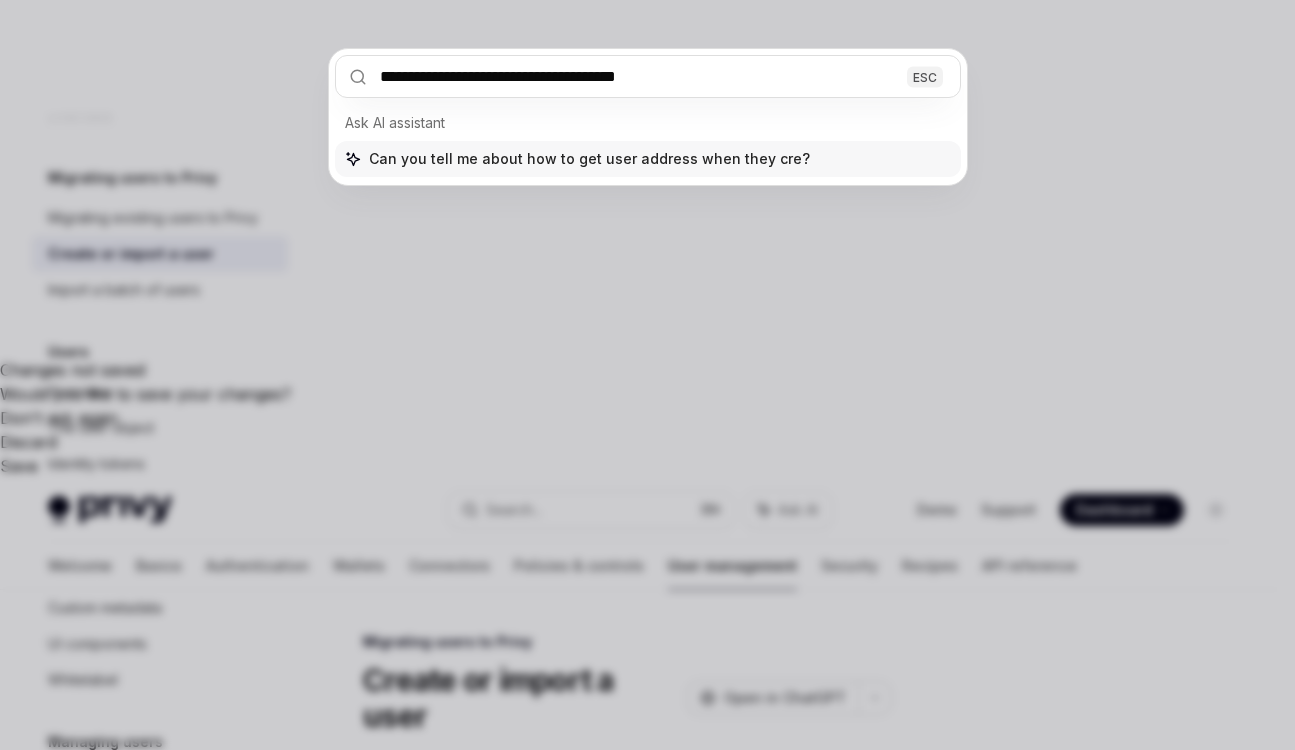 type on "**********" 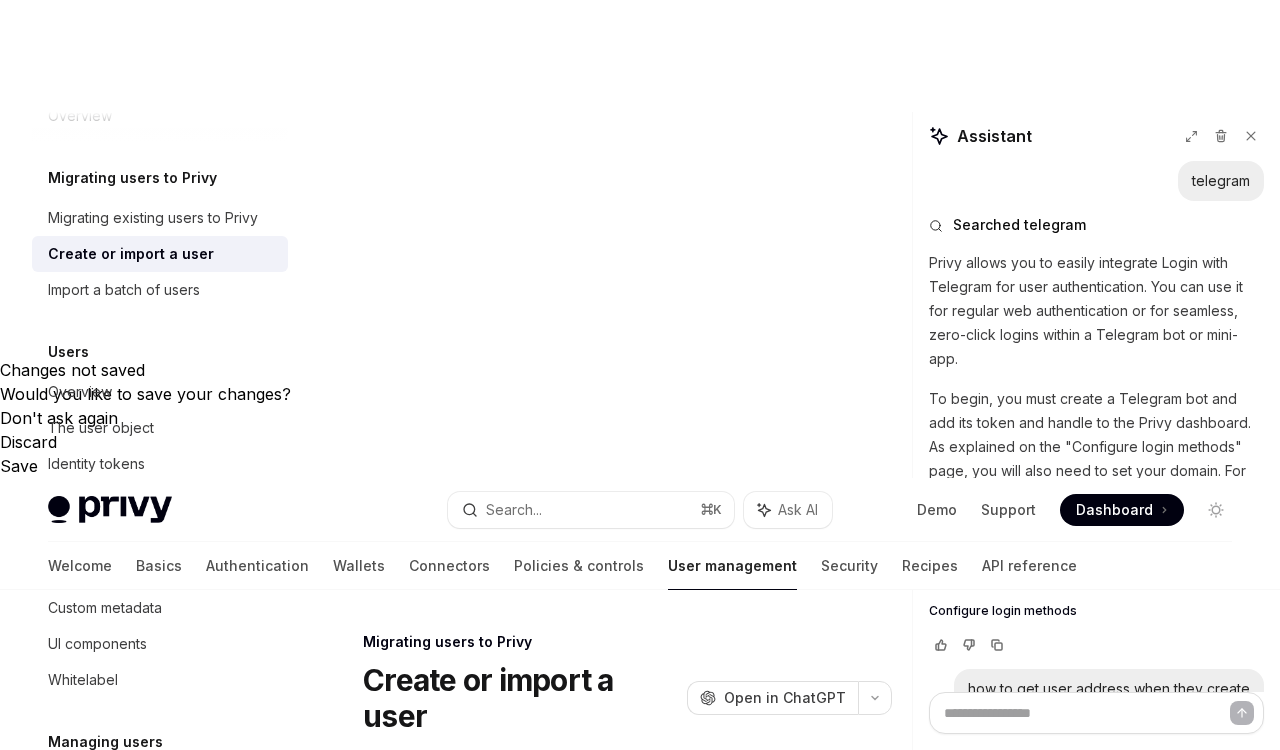 type on "*" 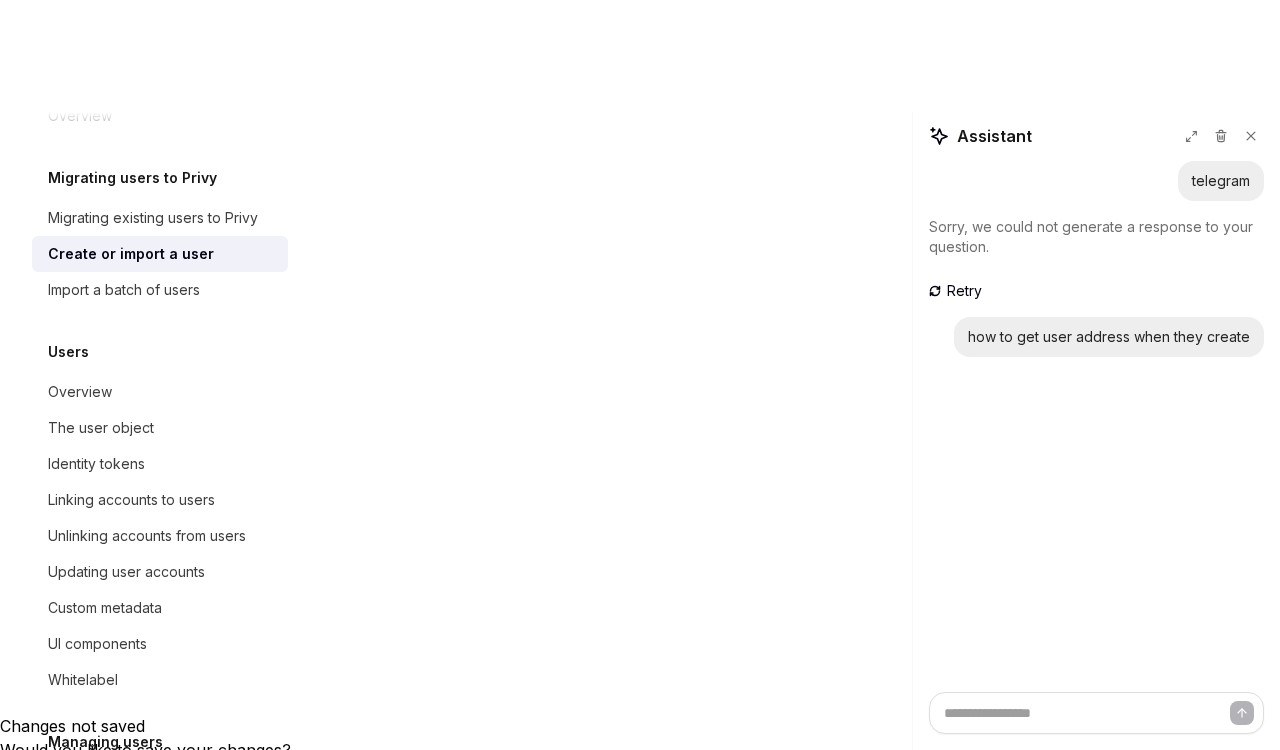 scroll, scrollTop: 0, scrollLeft: 0, axis: both 